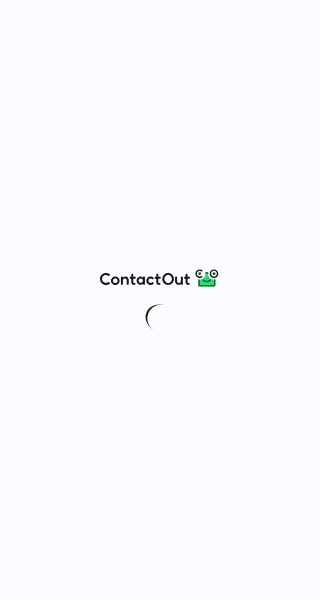 scroll, scrollTop: 0, scrollLeft: 0, axis: both 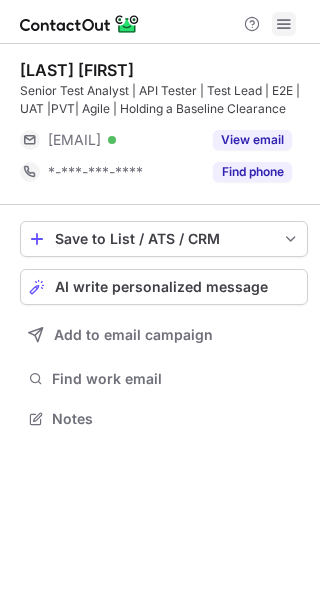 click at bounding box center [284, 24] 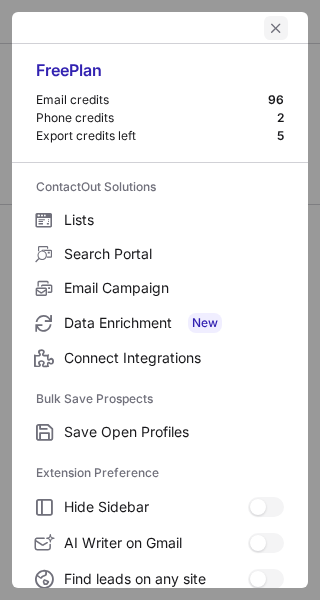 click at bounding box center (276, 28) 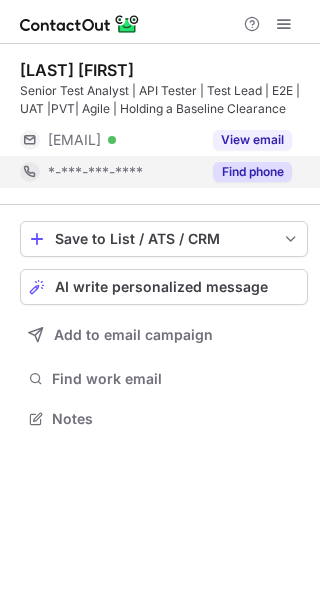 click on "Find phone" at bounding box center [252, 172] 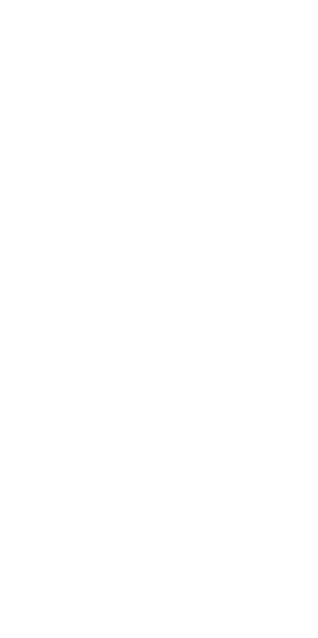 scroll, scrollTop: 0, scrollLeft: 0, axis: both 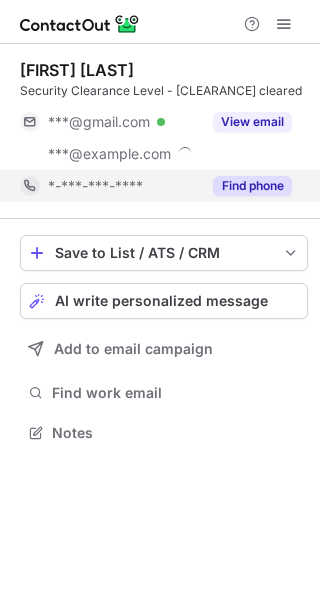 click on "Find phone" at bounding box center [252, 186] 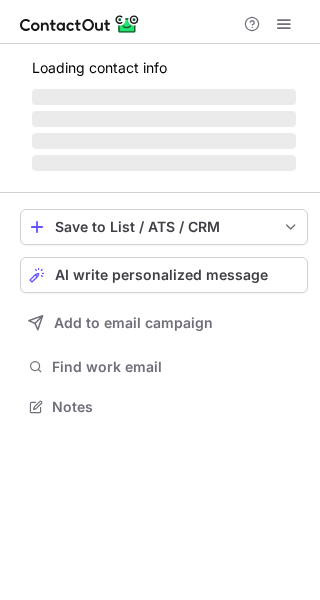 scroll, scrollTop: 0, scrollLeft: 0, axis: both 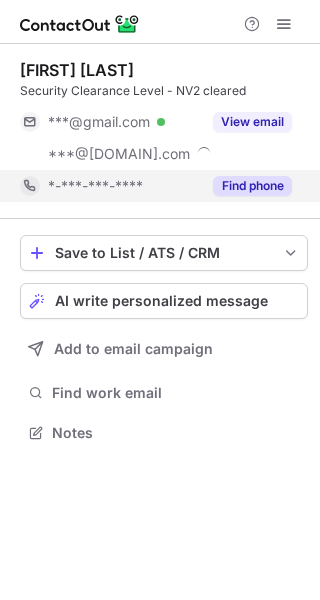 click on "Find phone" at bounding box center (252, 186) 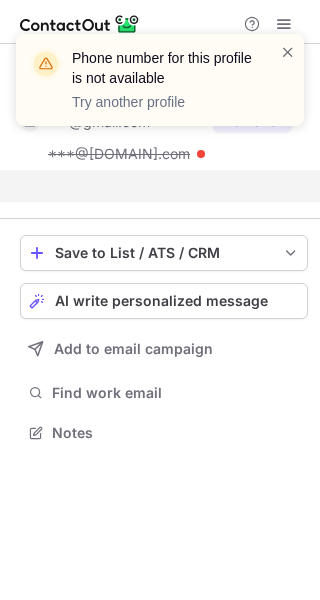 scroll, scrollTop: 386, scrollLeft: 320, axis: both 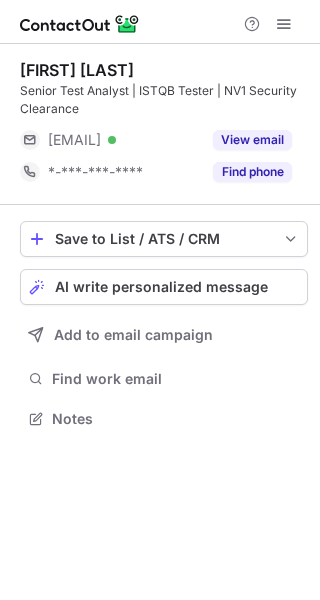 click on "Find phone" at bounding box center [252, 172] 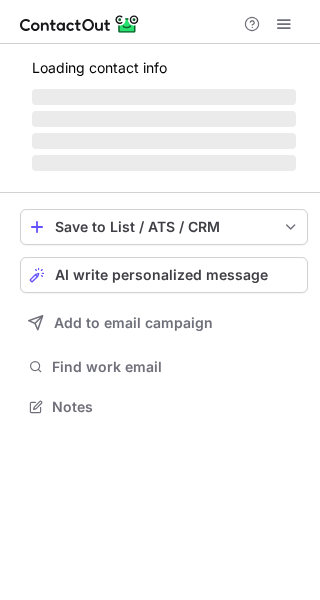 scroll, scrollTop: 0, scrollLeft: 0, axis: both 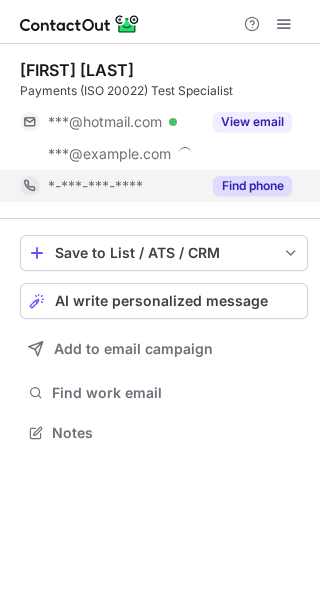 click on "Find phone" at bounding box center (252, 186) 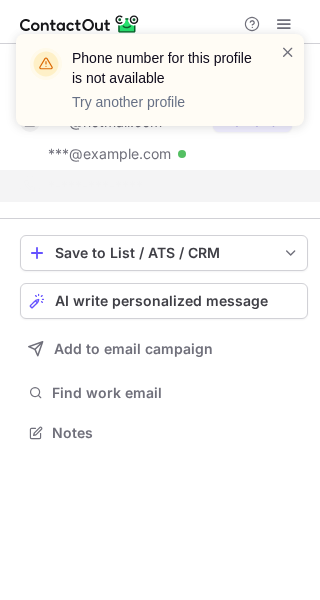 scroll, scrollTop: 386, scrollLeft: 320, axis: both 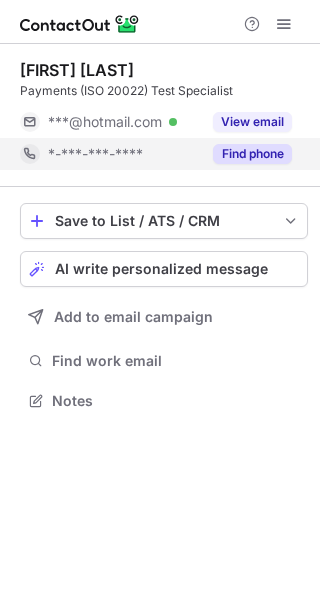 click on "Find phone" at bounding box center (252, 154) 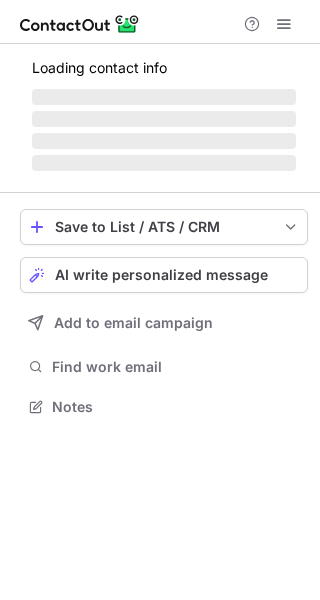 scroll, scrollTop: 0, scrollLeft: 0, axis: both 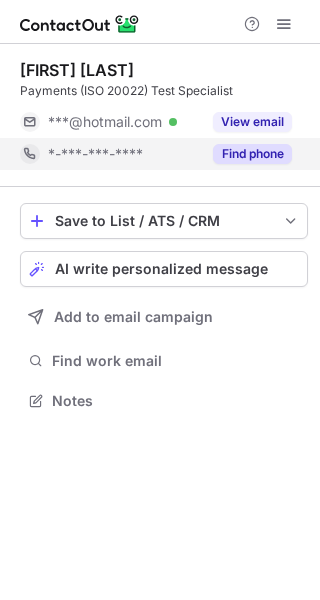 click on "Find phone" at bounding box center (252, 154) 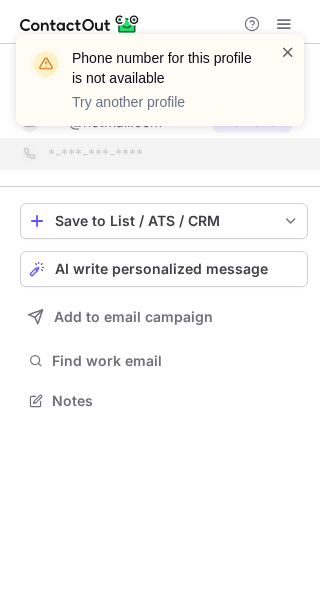 click at bounding box center (288, 52) 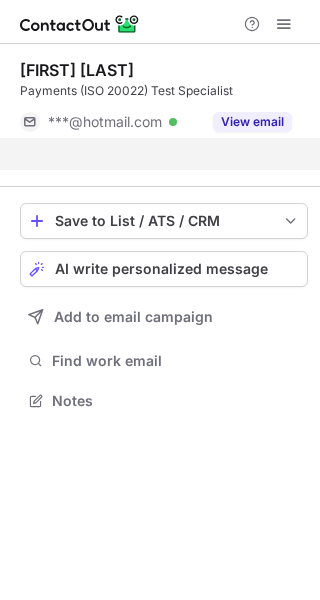 click on "Phone number for this profile is not available Try another profile" at bounding box center (160, 88) 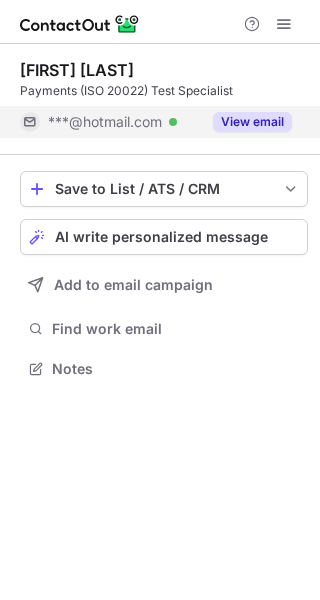 click on "View email" at bounding box center [252, 122] 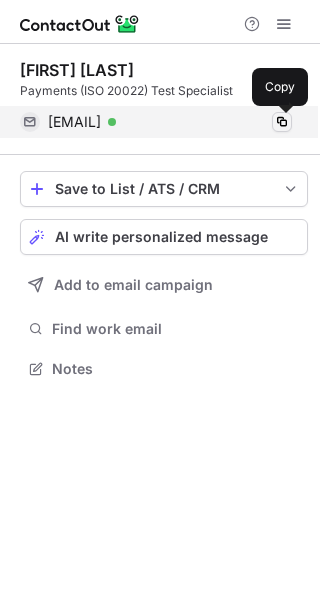 click at bounding box center (282, 122) 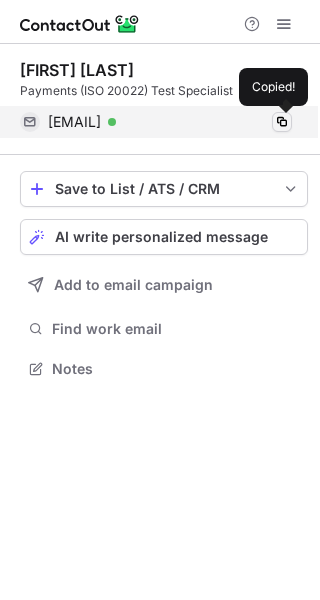 click at bounding box center [282, 122] 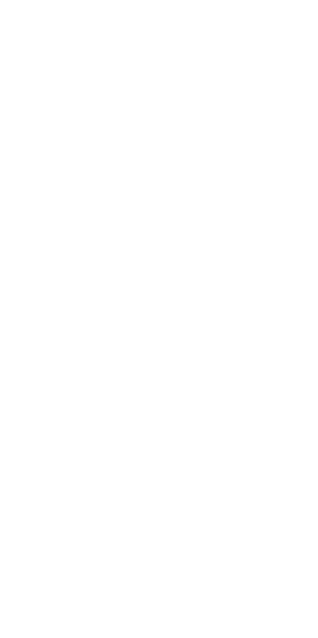 scroll, scrollTop: 0, scrollLeft: 0, axis: both 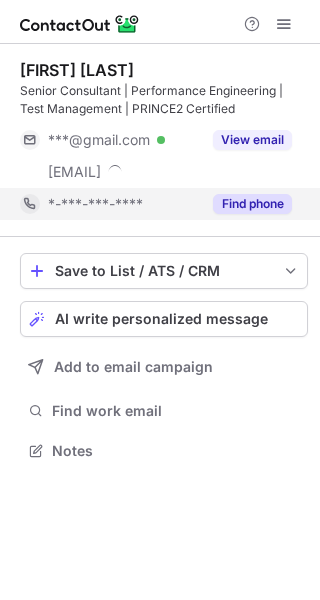 click on "Find phone" at bounding box center [252, 204] 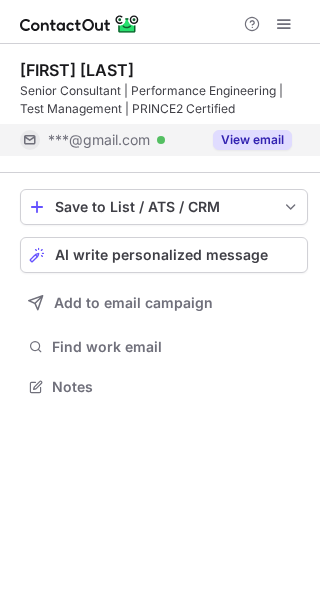 scroll, scrollTop: 372, scrollLeft: 320, axis: both 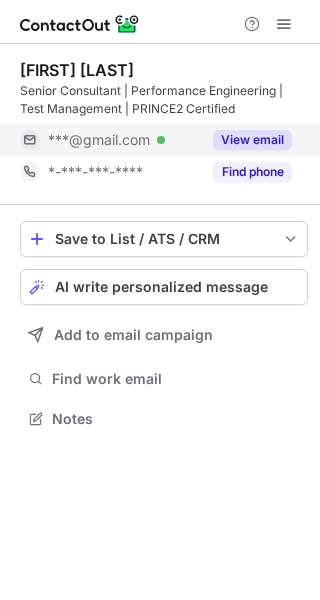 click on "View email" at bounding box center (252, 140) 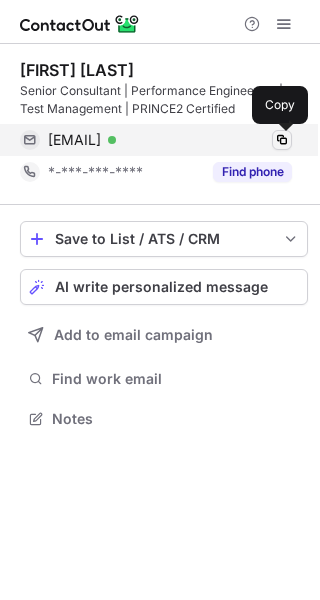 click at bounding box center (282, 140) 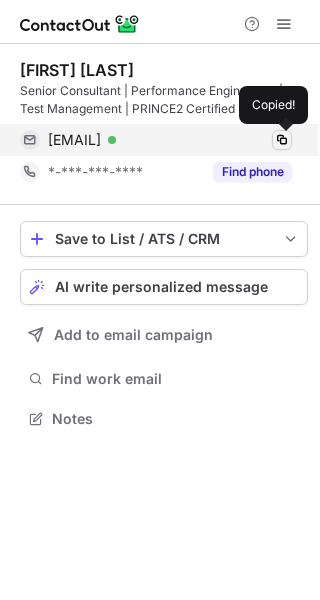 click at bounding box center [282, 140] 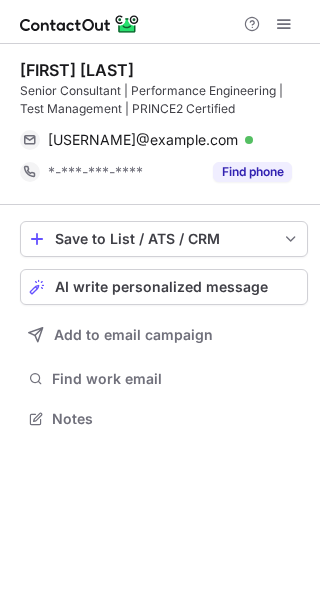 scroll, scrollTop: 0, scrollLeft: 0, axis: both 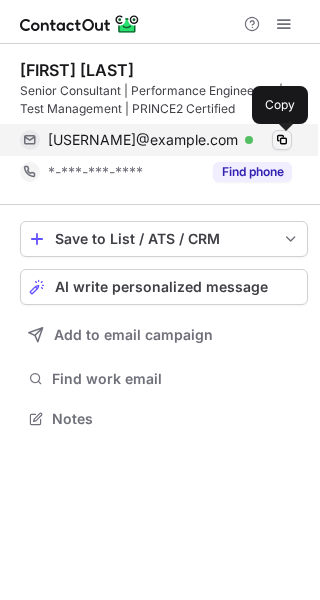 click at bounding box center [282, 140] 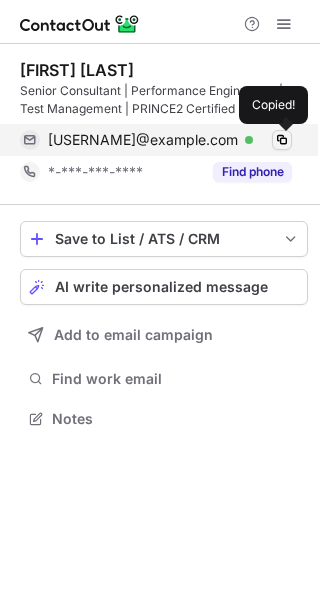 click at bounding box center (282, 140) 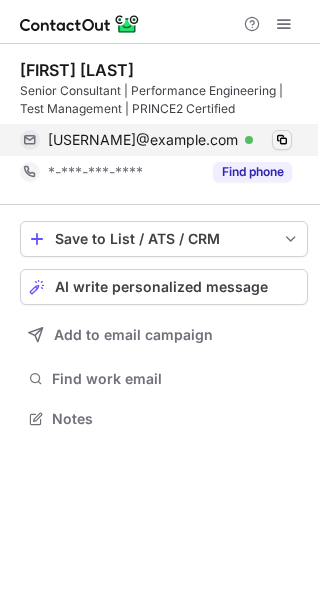 click at bounding box center (282, 140) 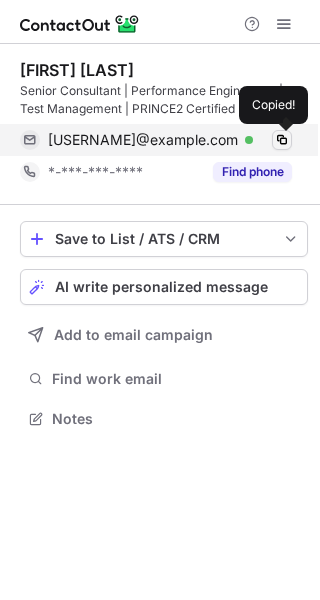 click at bounding box center (282, 140) 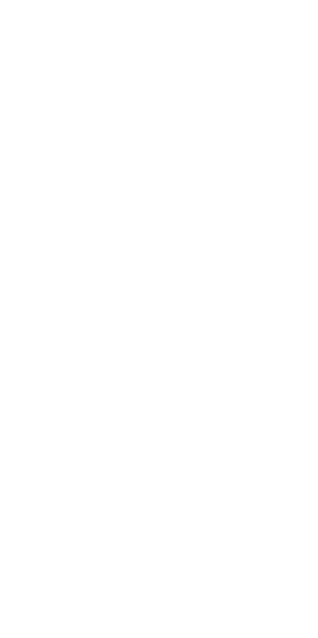 scroll, scrollTop: 0, scrollLeft: 0, axis: both 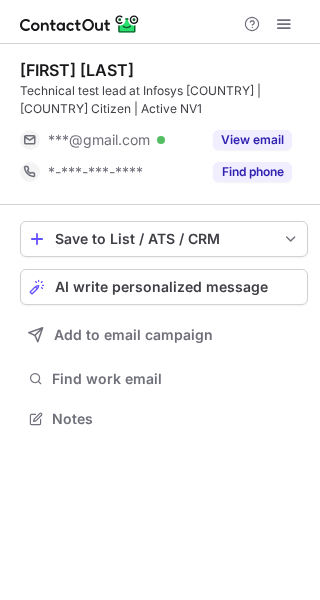 click on "Find phone" at bounding box center [252, 172] 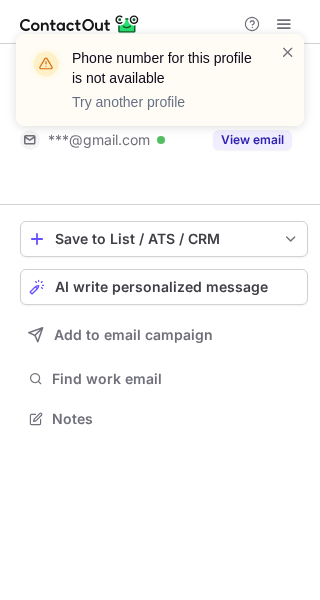 scroll, scrollTop: 372, scrollLeft: 320, axis: both 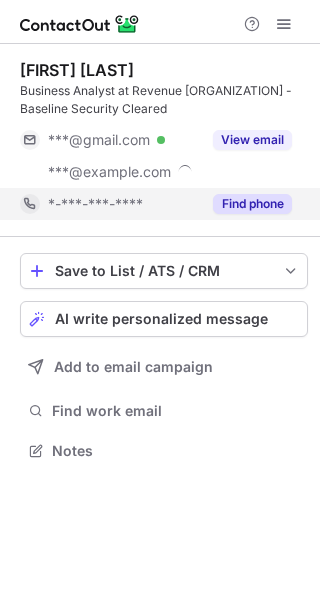 click on "Find phone" at bounding box center (252, 204) 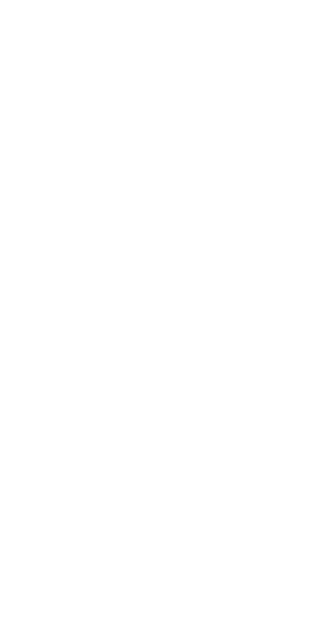 scroll, scrollTop: 0, scrollLeft: 0, axis: both 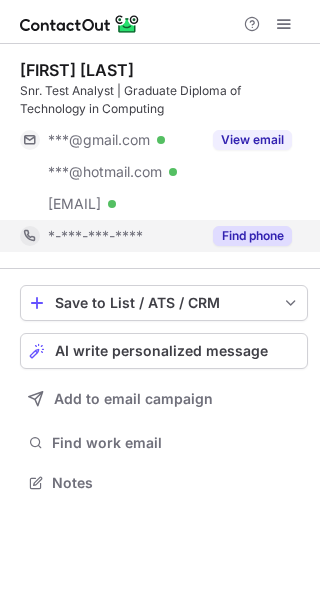 click on "Find phone" at bounding box center (252, 236) 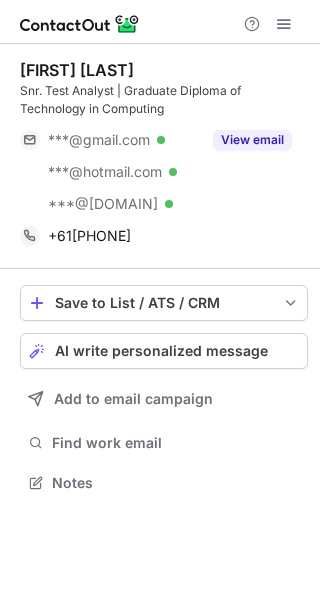 scroll, scrollTop: 0, scrollLeft: 0, axis: both 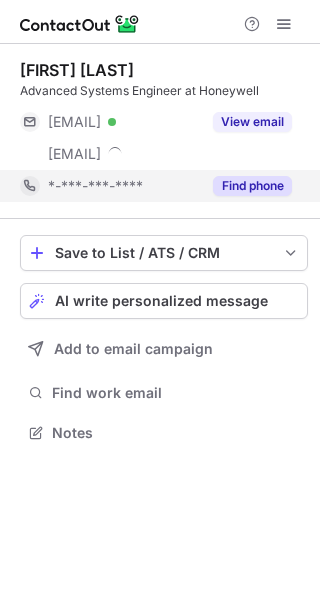click on "Find phone" at bounding box center [252, 186] 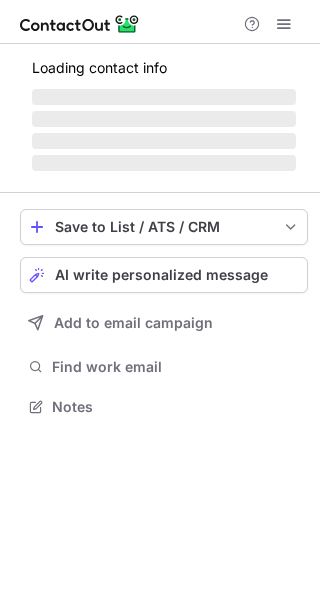scroll, scrollTop: 0, scrollLeft: 0, axis: both 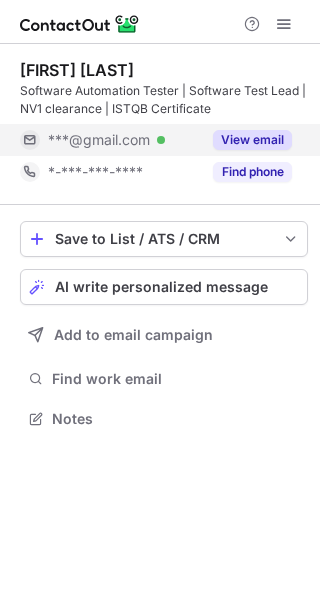 click on "View email" at bounding box center (252, 140) 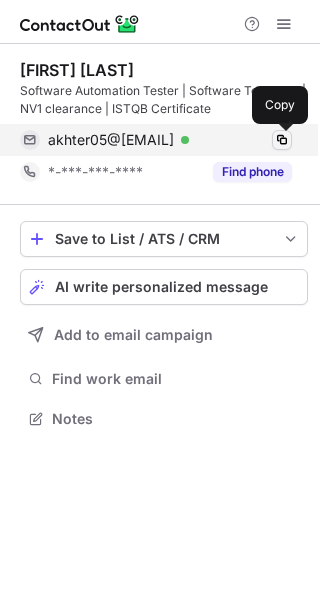 click at bounding box center (282, 140) 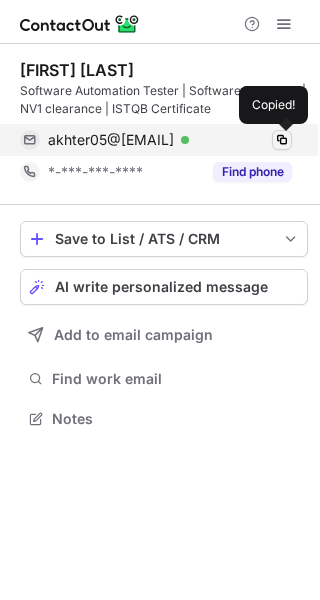 click at bounding box center [282, 140] 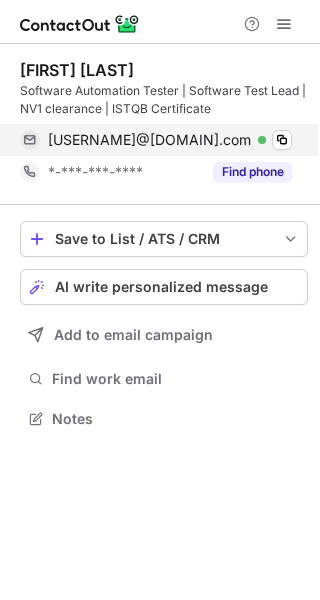scroll, scrollTop: 0, scrollLeft: 0, axis: both 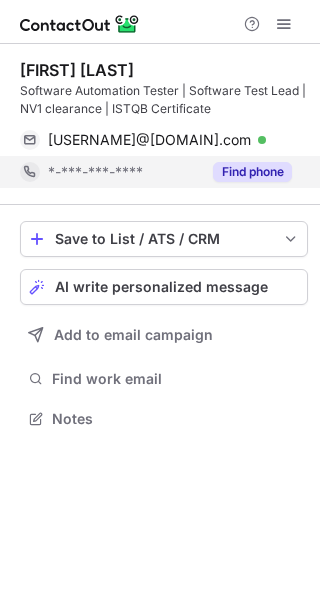 click on "Find phone" at bounding box center [252, 172] 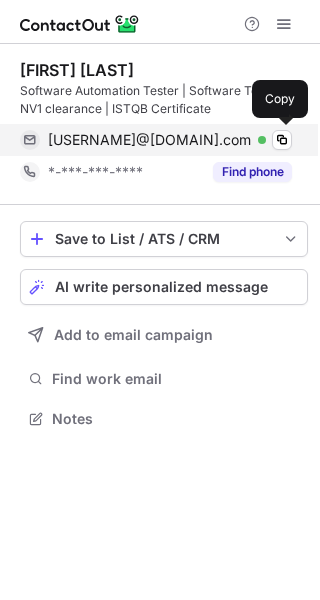 scroll, scrollTop: 0, scrollLeft: 0, axis: both 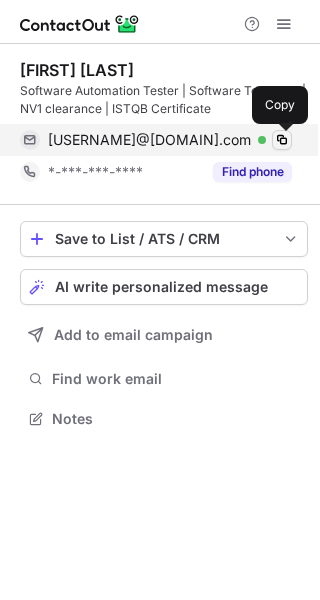 click at bounding box center (282, 140) 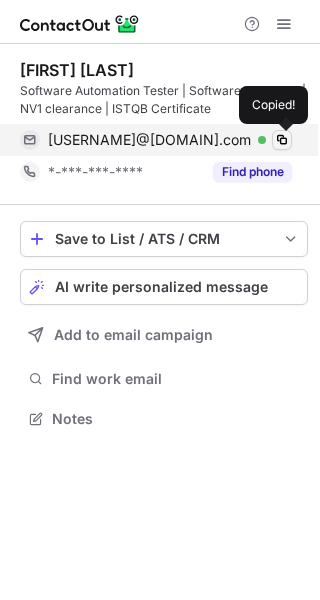 click at bounding box center [282, 140] 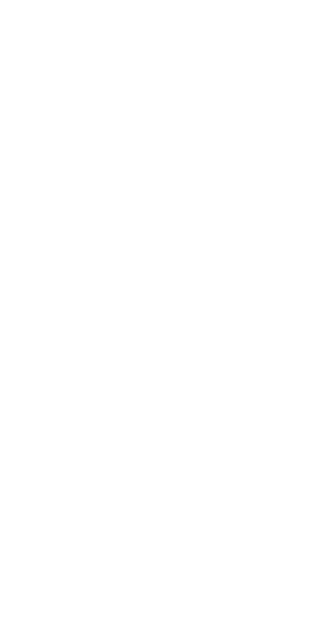 scroll, scrollTop: 0, scrollLeft: 0, axis: both 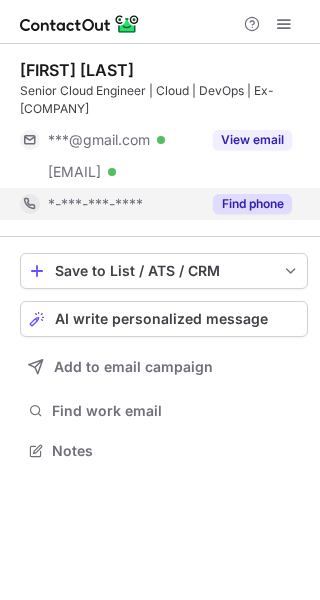 click on "Find phone" at bounding box center (252, 204) 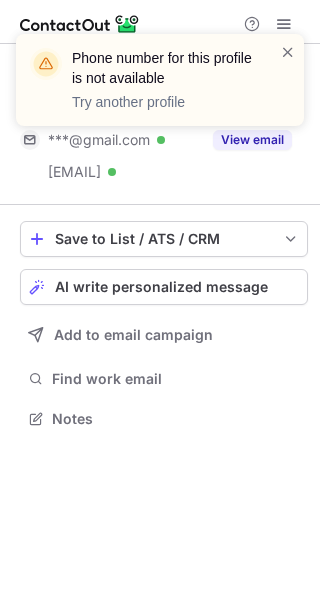 scroll, scrollTop: 404, scrollLeft: 320, axis: both 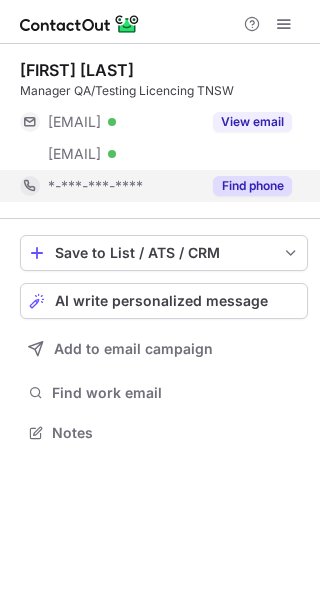click on "Find phone" at bounding box center (252, 186) 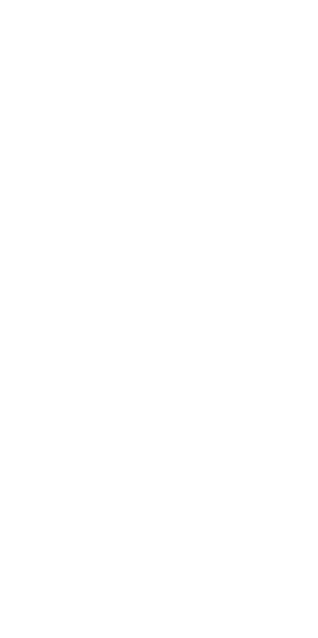 scroll, scrollTop: 0, scrollLeft: 0, axis: both 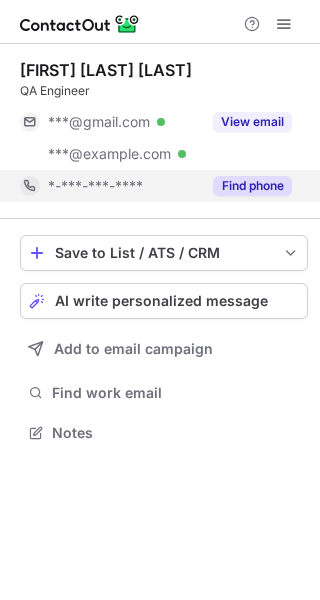 click on "Find phone" at bounding box center (252, 186) 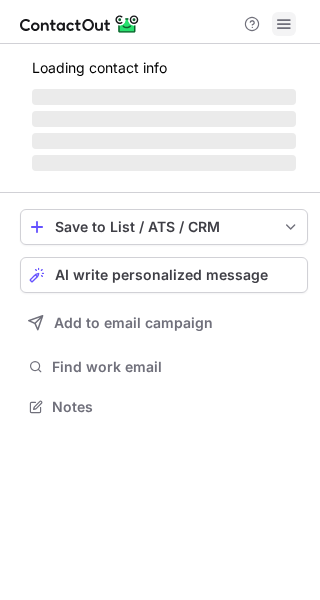 scroll, scrollTop: 0, scrollLeft: 0, axis: both 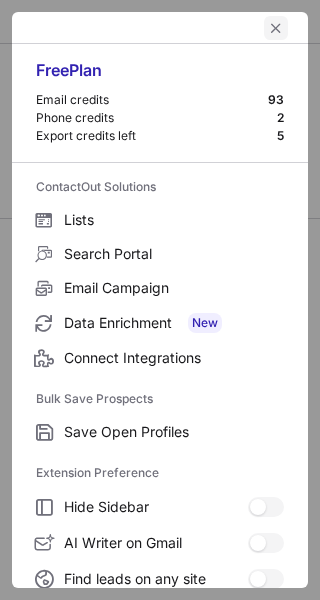 click at bounding box center [276, 28] 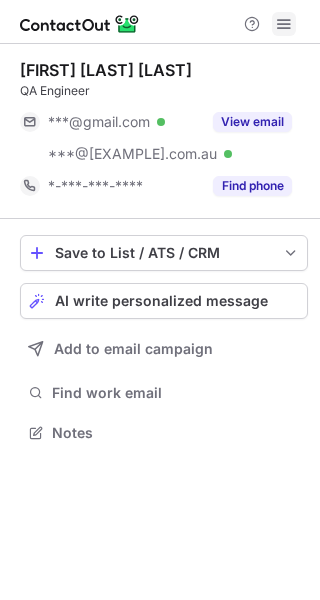 click at bounding box center (284, 24) 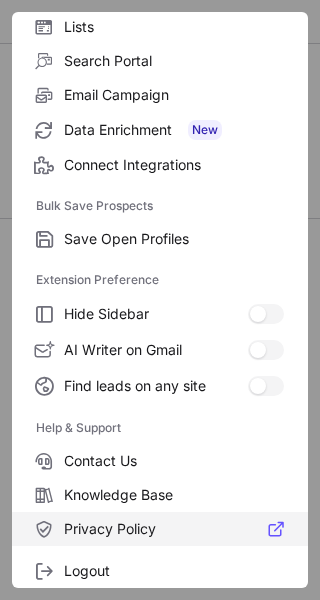 scroll, scrollTop: 200, scrollLeft: 0, axis: vertical 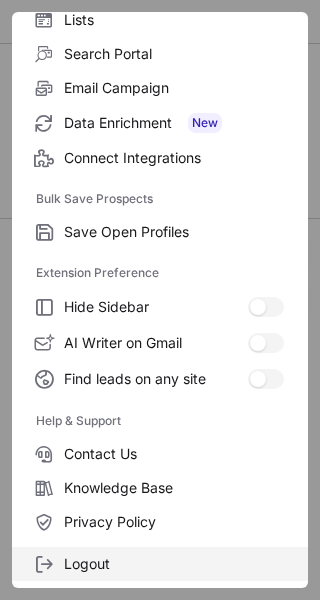 click on "Logout" at bounding box center [174, 232] 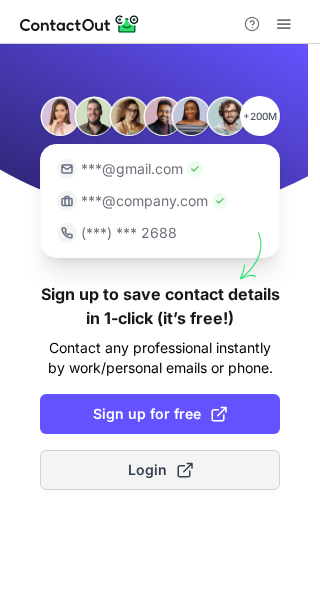 click on "Login" at bounding box center (160, 470) 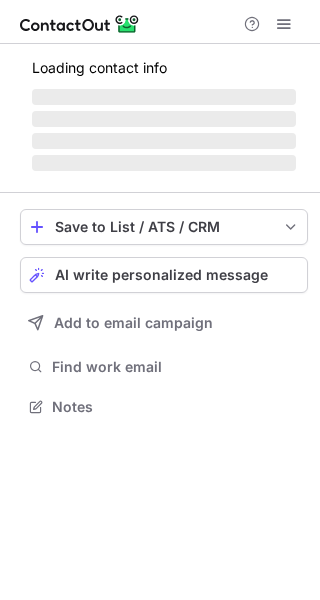 scroll, scrollTop: 0, scrollLeft: 0, axis: both 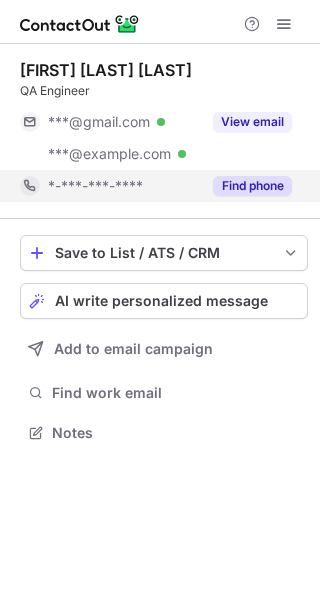 click on "Find phone" at bounding box center (252, 186) 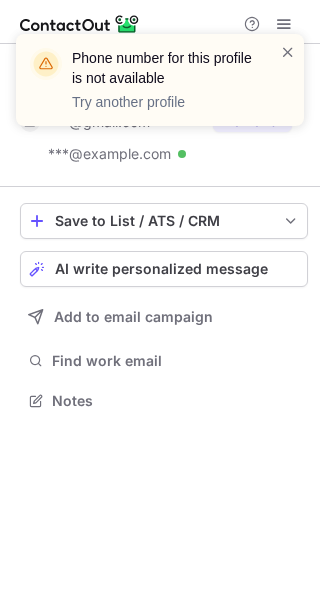 scroll, scrollTop: 386, scrollLeft: 320, axis: both 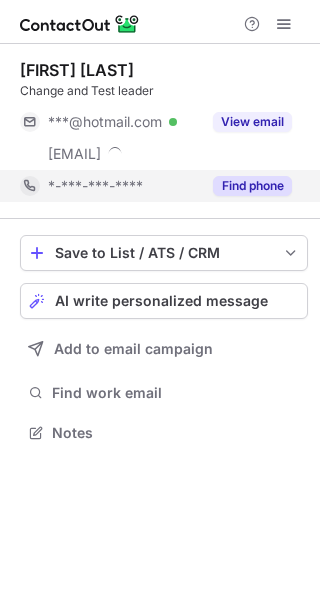 click on "Find phone" at bounding box center [252, 186] 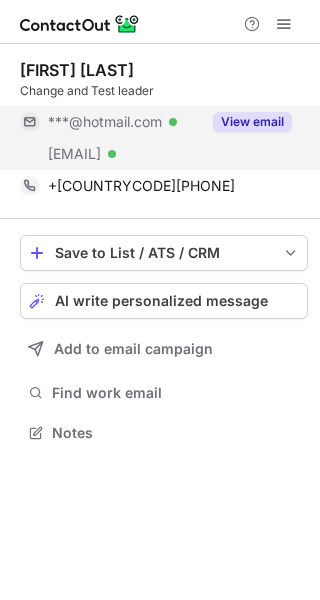 drag, startPoint x: 230, startPoint y: 115, endPoint x: 248, endPoint y: 124, distance: 20.12461 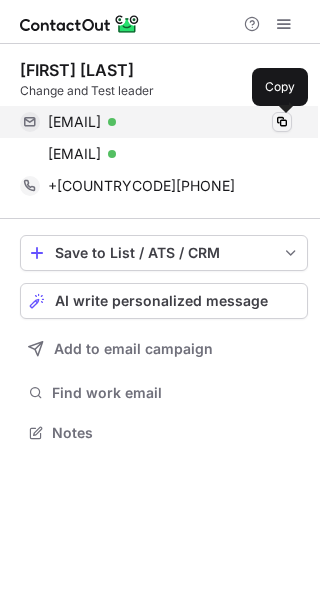 click at bounding box center (282, 122) 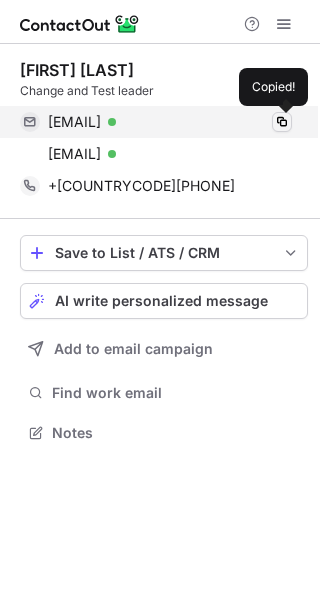 click at bounding box center [282, 122] 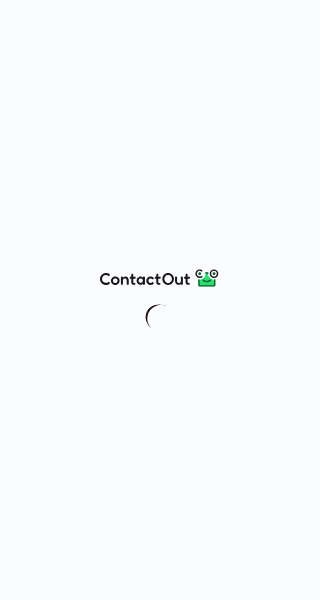 scroll, scrollTop: 0, scrollLeft: 0, axis: both 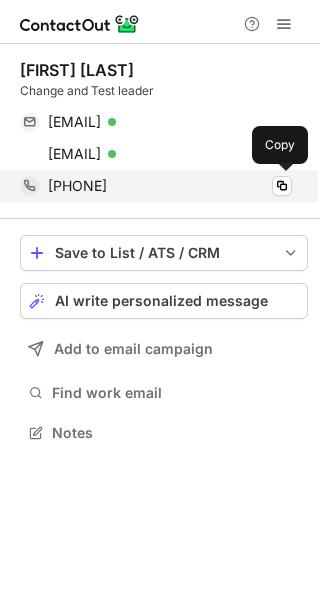 drag, startPoint x: 50, startPoint y: 115, endPoint x: 194, endPoint y: 195, distance: 164.73009 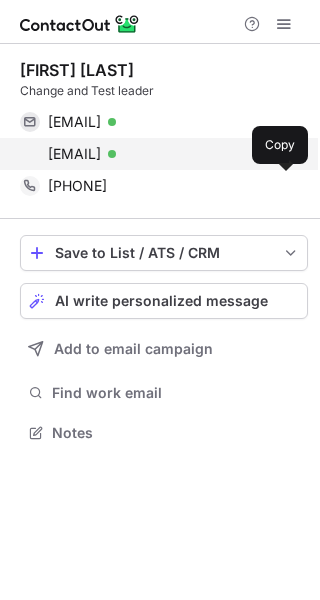 copy on "martinjhouston@hotmail.com Verified Copy mhouston@agl.com.au Verified Copy +61412584725" 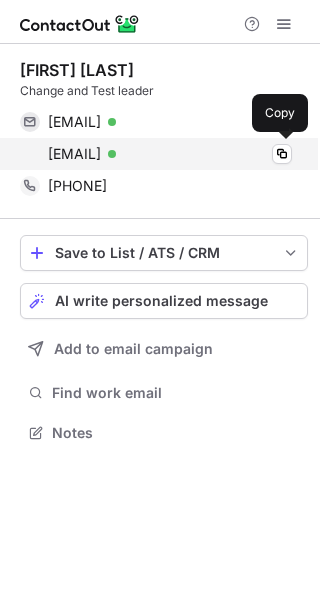 copy on "martinjhouston@hotmail.com Verified Copy mhouston@agl.com.au Verified Copy +61412584725" 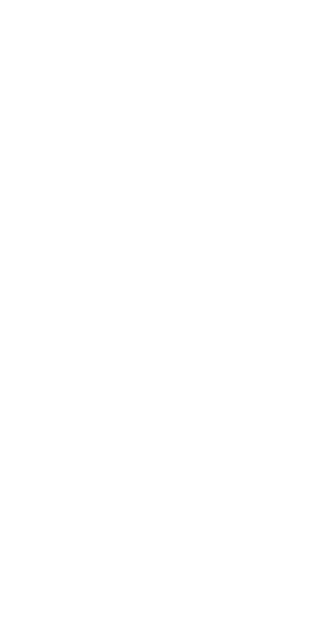 scroll, scrollTop: 0, scrollLeft: 0, axis: both 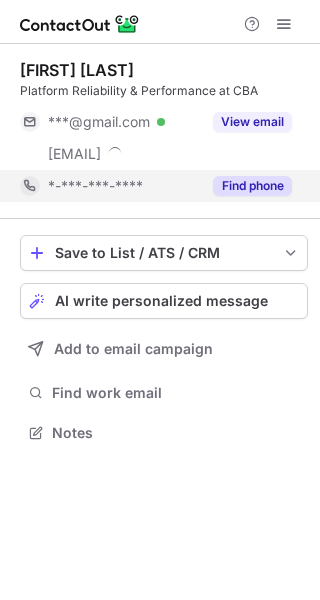 click on "Find phone" at bounding box center [252, 186] 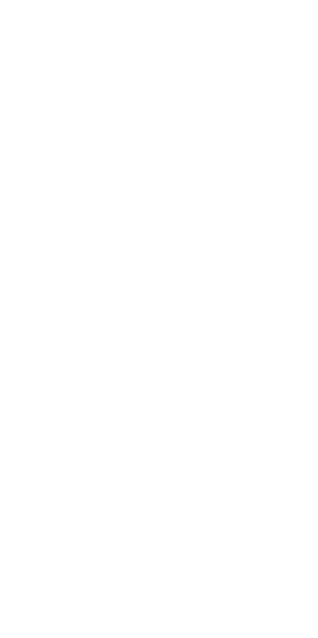 scroll, scrollTop: 0, scrollLeft: 0, axis: both 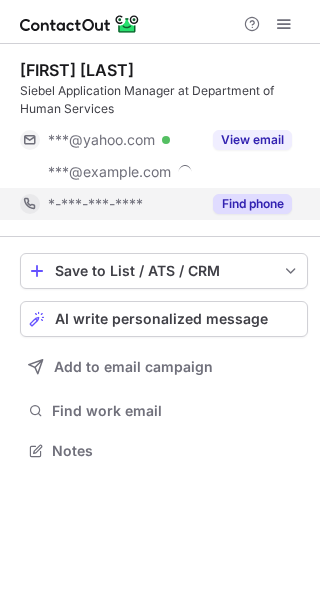 drag, startPoint x: 231, startPoint y: 204, endPoint x: 307, endPoint y: 240, distance: 84.095184 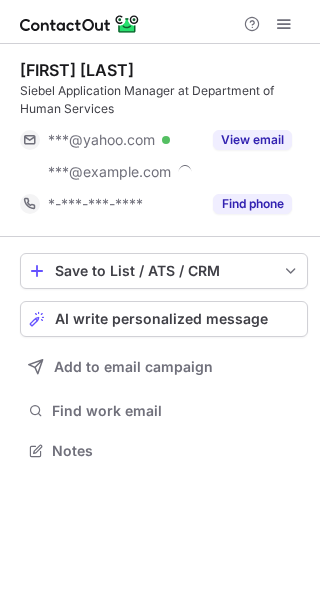 click on "Find phone" at bounding box center (252, 204) 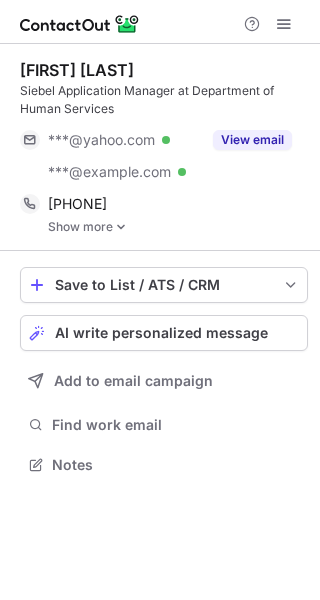 scroll, scrollTop: 10, scrollLeft: 10, axis: both 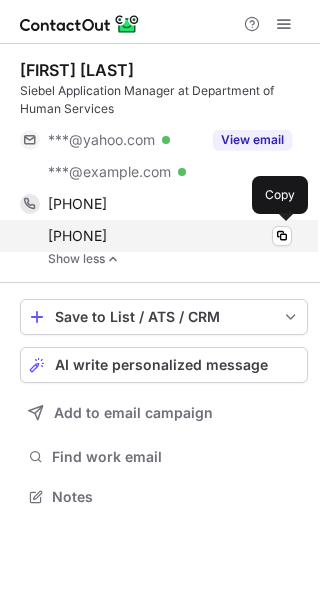 drag, startPoint x: 37, startPoint y: 190, endPoint x: 161, endPoint y: 239, distance: 133.33041 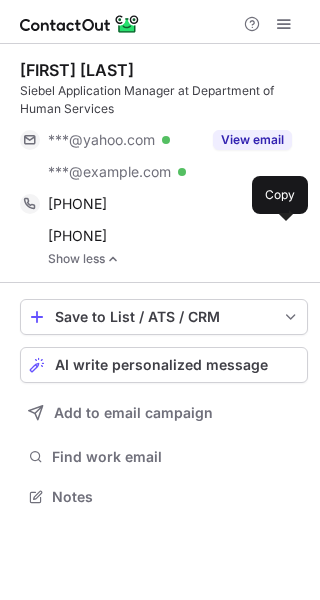 copy on "+61438397763 Copy WhatsApp +61390968393" 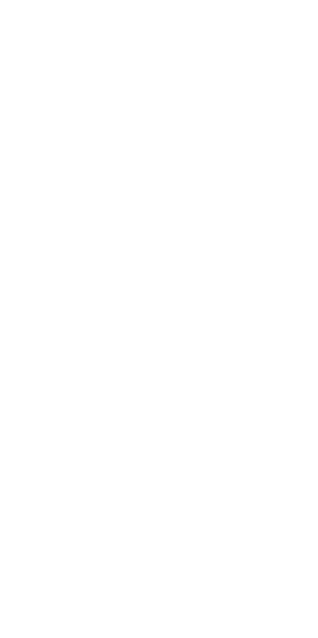 scroll, scrollTop: 0, scrollLeft: 0, axis: both 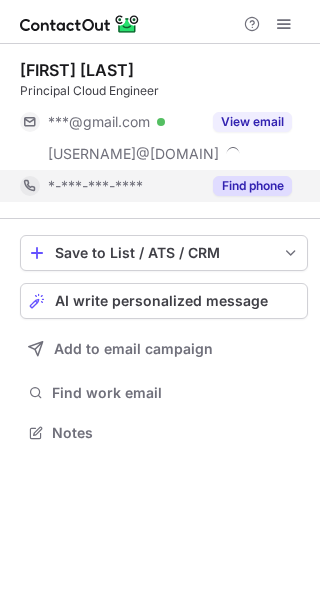 click on "Find phone" at bounding box center [252, 186] 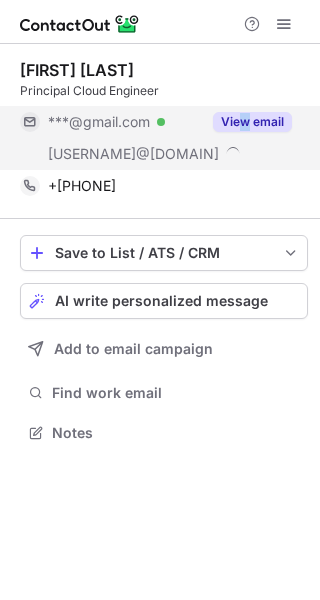 drag, startPoint x: 244, startPoint y: 103, endPoint x: 246, endPoint y: 113, distance: 10.198039 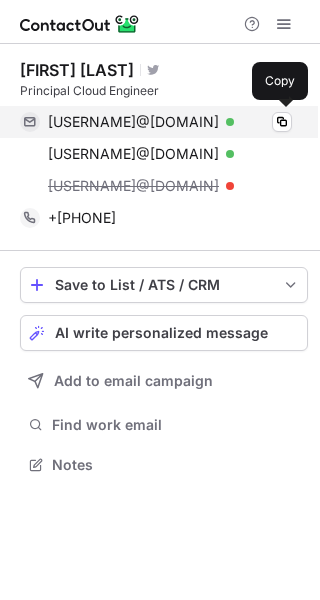 scroll, scrollTop: 9, scrollLeft: 10, axis: both 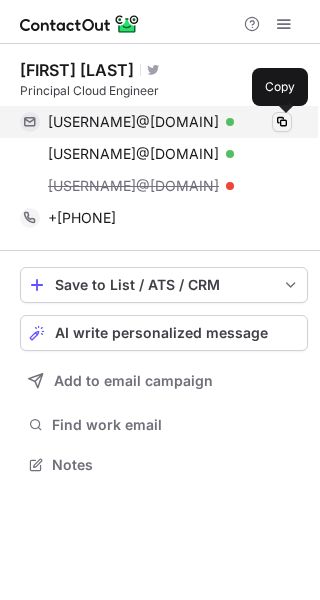 click at bounding box center (282, 122) 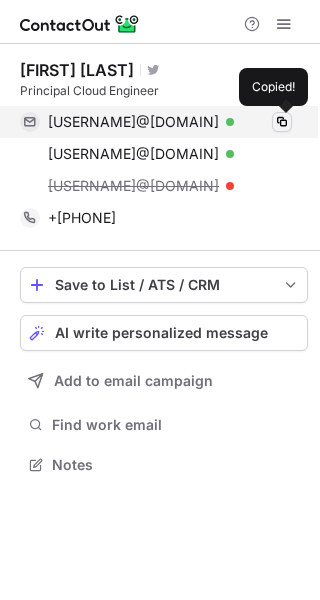 click at bounding box center (282, 122) 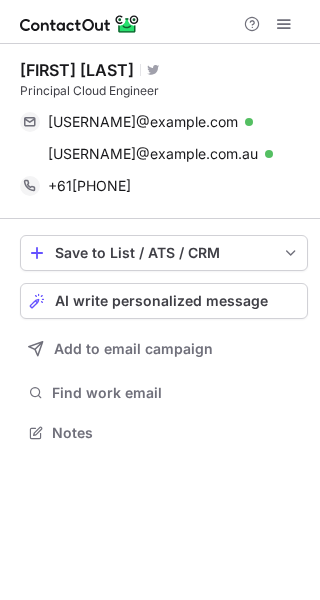 scroll, scrollTop: 0, scrollLeft: 0, axis: both 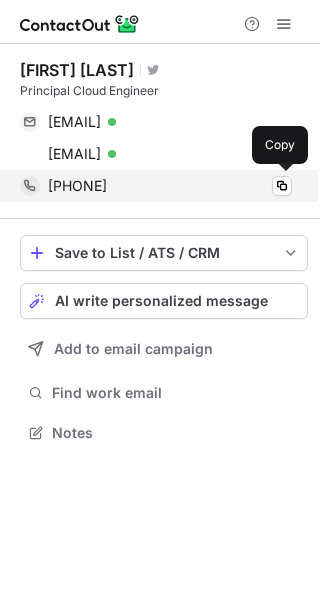 drag, startPoint x: 41, startPoint y: 119, endPoint x: 162, endPoint y: 201, distance: 146.16771 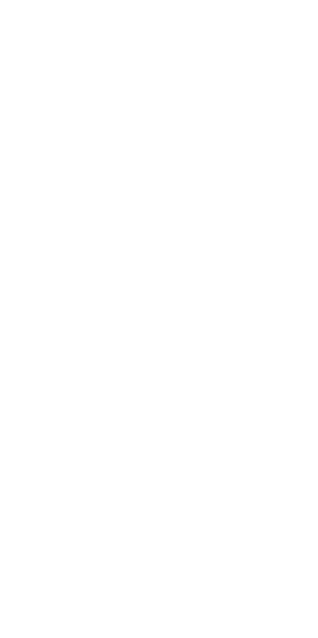 scroll, scrollTop: 0, scrollLeft: 0, axis: both 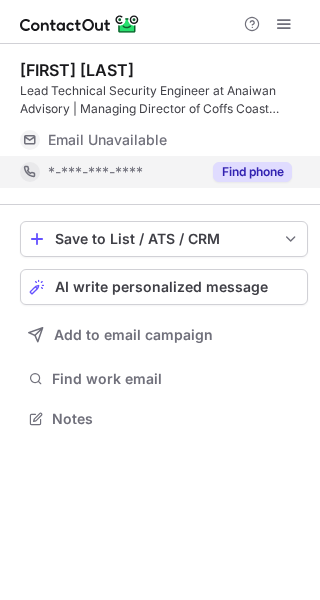 click on "Find phone" at bounding box center (246, 172) 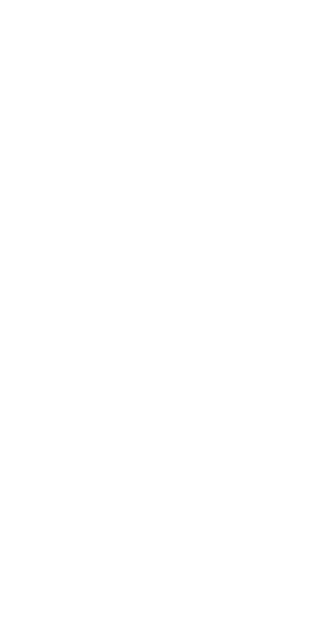 scroll, scrollTop: 0, scrollLeft: 0, axis: both 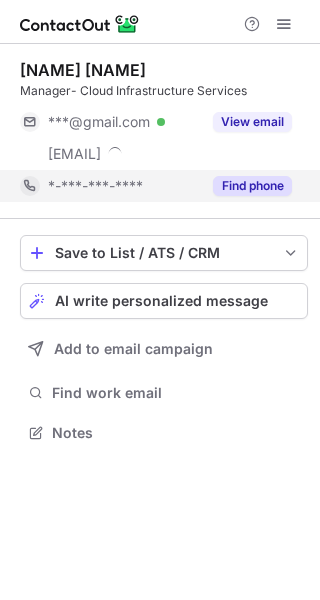 click on "Find phone" at bounding box center (252, 186) 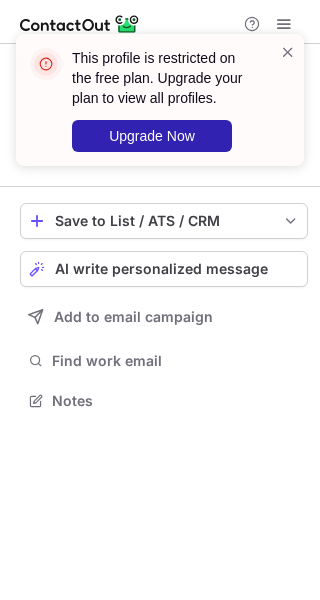 scroll, scrollTop: 386, scrollLeft: 320, axis: both 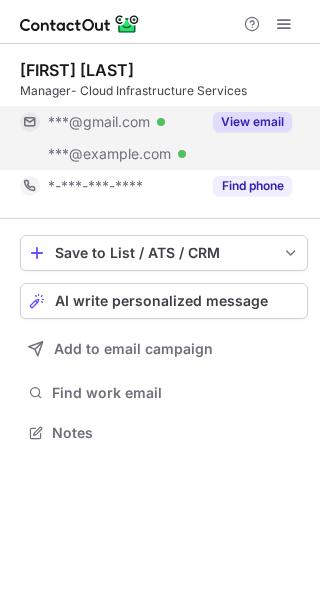 click on "View email" at bounding box center (252, 122) 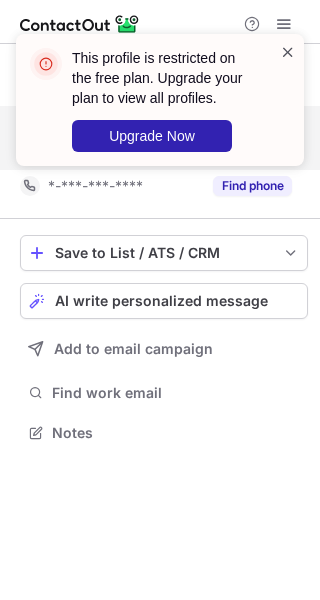 click at bounding box center [288, 52] 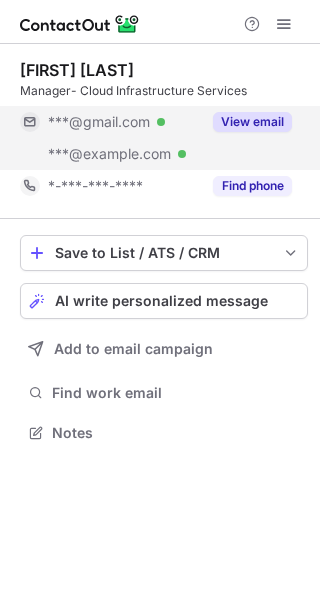 click at bounding box center (284, 24) 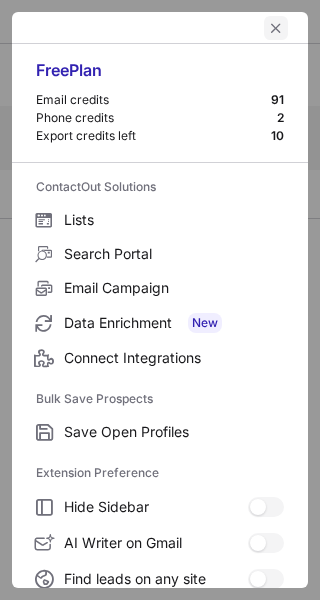 click at bounding box center (276, 28) 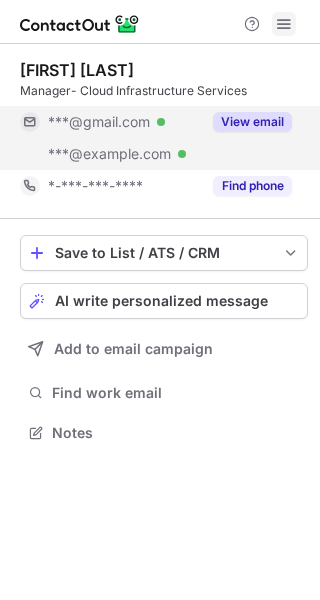 click at bounding box center [284, 24] 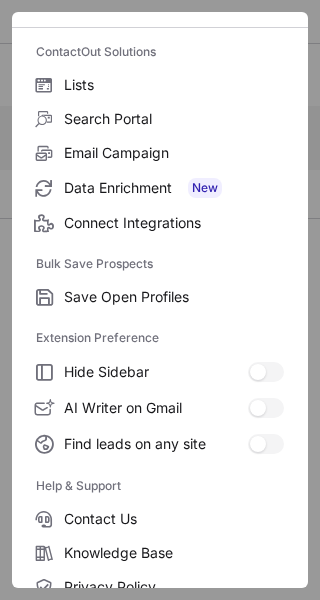 scroll, scrollTop: 232, scrollLeft: 0, axis: vertical 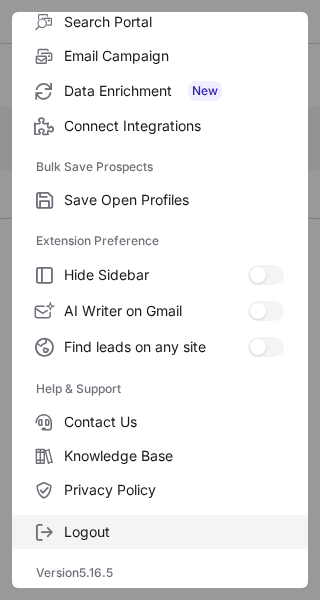 click on "Logout" at bounding box center [174, 200] 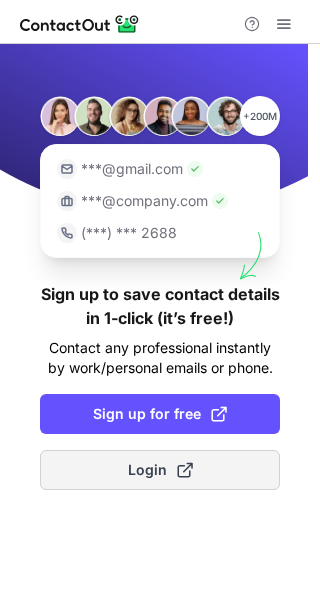 click on "Login" at bounding box center [160, 470] 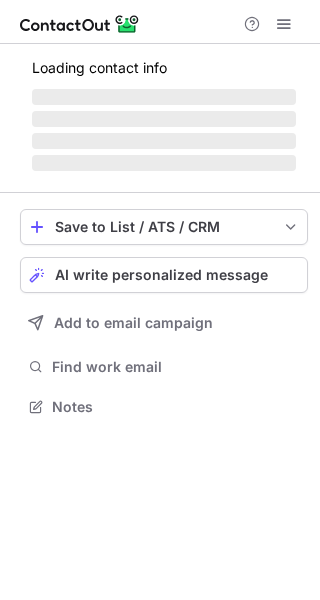 scroll, scrollTop: 0, scrollLeft: 0, axis: both 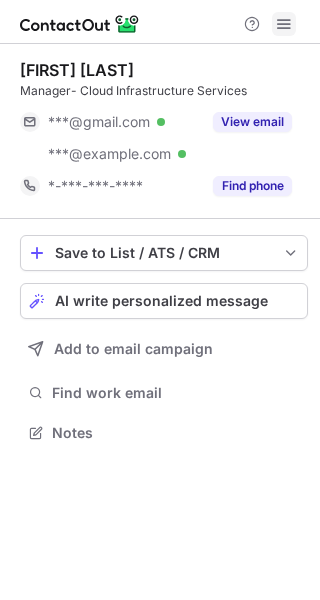 click at bounding box center [284, 24] 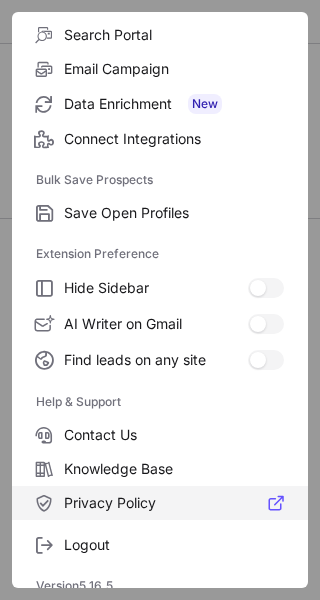 scroll, scrollTop: 232, scrollLeft: 0, axis: vertical 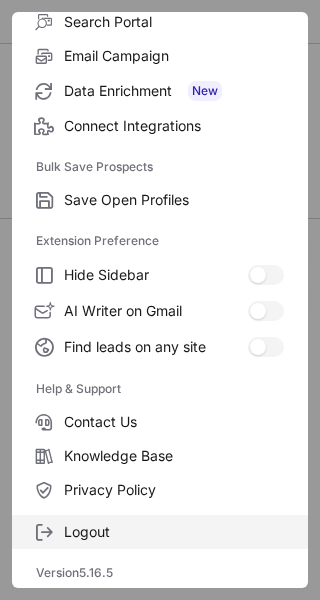 click on "Logout" at bounding box center (174, 200) 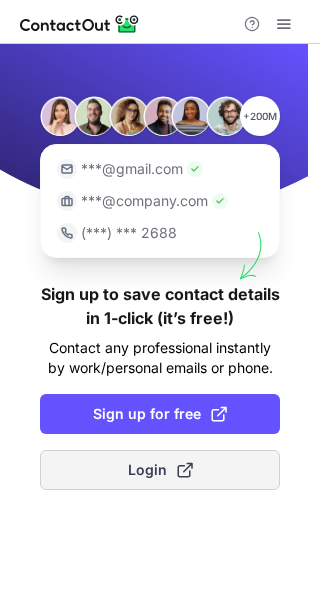 click on "Login" at bounding box center (160, 470) 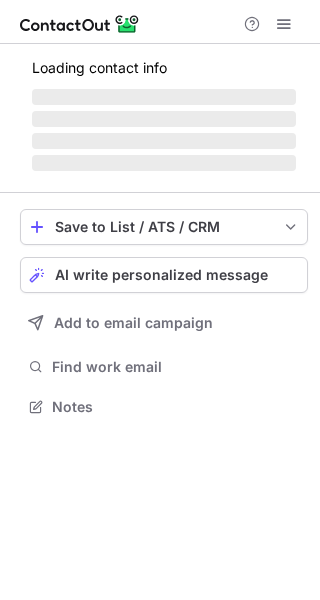 scroll, scrollTop: 0, scrollLeft: 0, axis: both 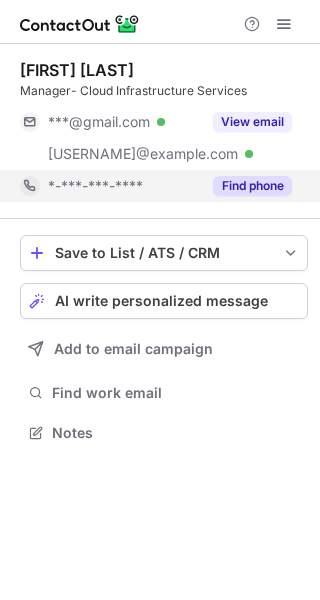 click on "Find phone" at bounding box center (252, 186) 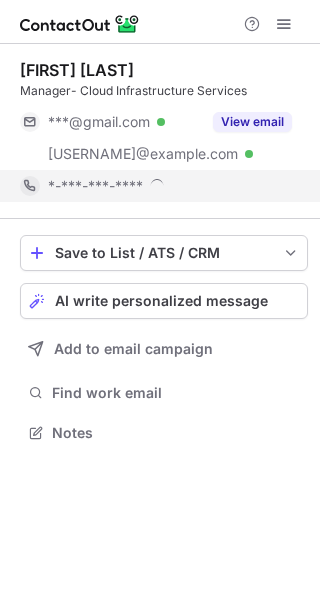 scroll, scrollTop: 10, scrollLeft: 10, axis: both 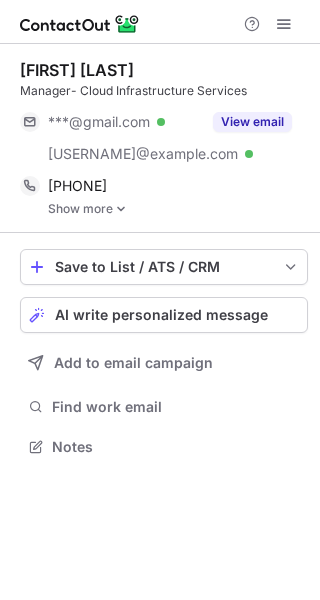 click on "Show more" at bounding box center [178, 209] 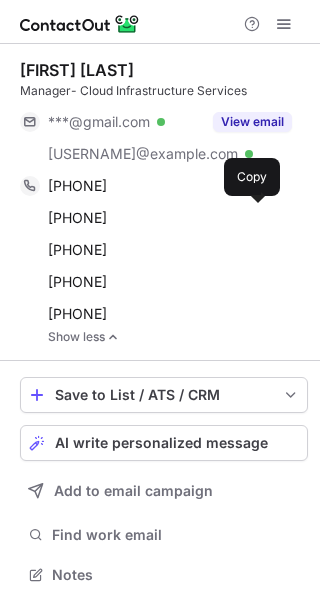 scroll, scrollTop: 10, scrollLeft: 9, axis: both 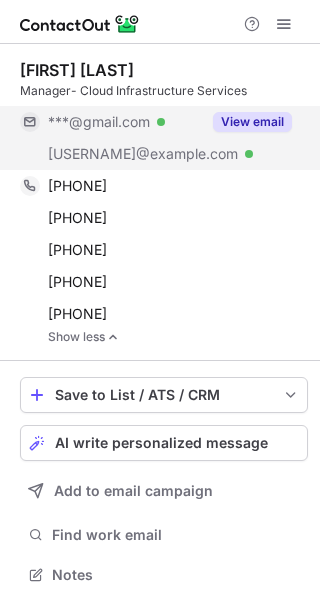 click on "View email" at bounding box center [252, 122] 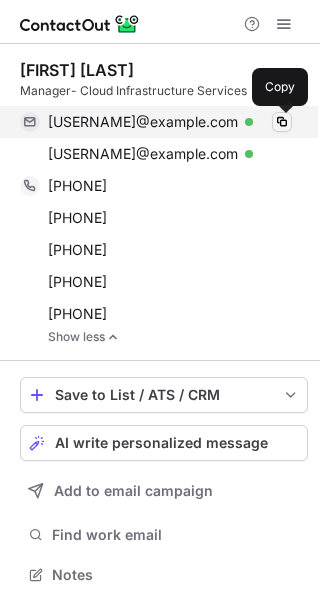 click at bounding box center (282, 122) 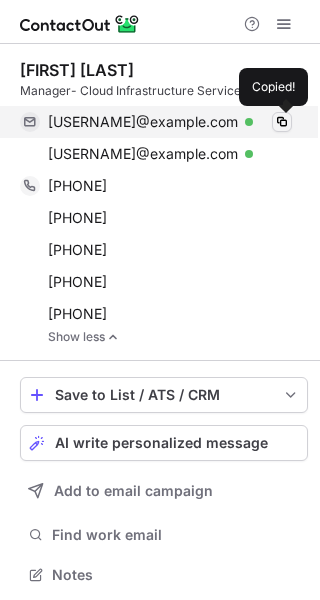 click at bounding box center [282, 122] 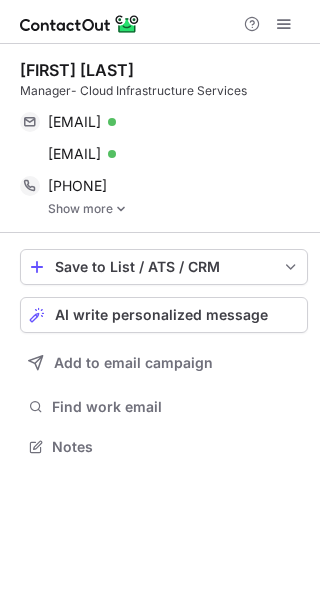 scroll, scrollTop: 0, scrollLeft: 0, axis: both 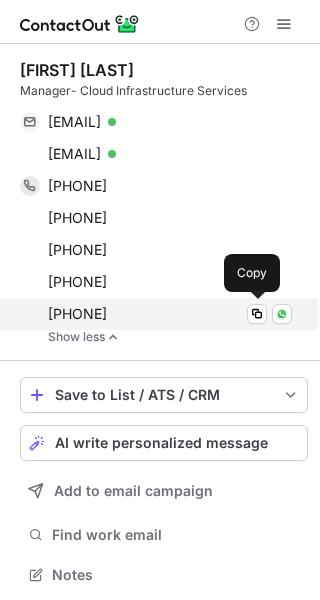 drag, startPoint x: 41, startPoint y: 111, endPoint x: 178, endPoint y: 309, distance: 240.77583 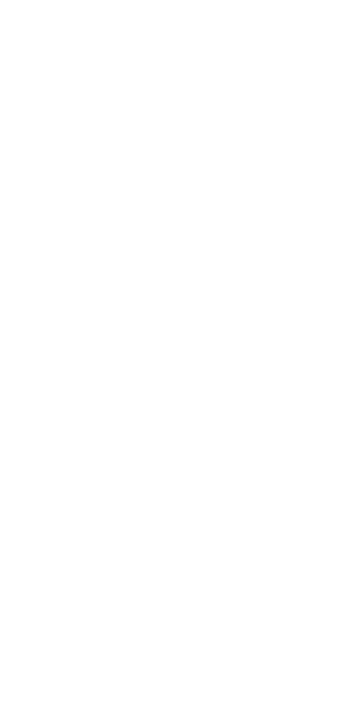 scroll, scrollTop: 0, scrollLeft: 0, axis: both 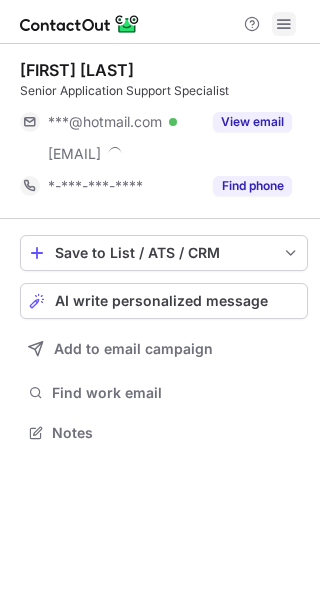click at bounding box center (284, 24) 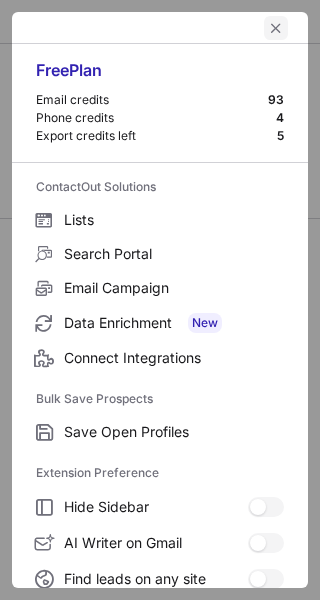 click at bounding box center [276, 28] 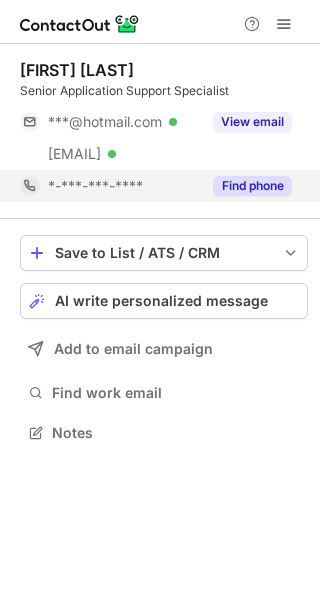 click on "Find phone" at bounding box center (252, 186) 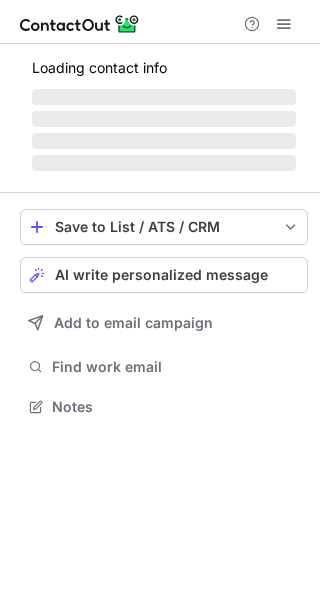 scroll, scrollTop: 0, scrollLeft: 0, axis: both 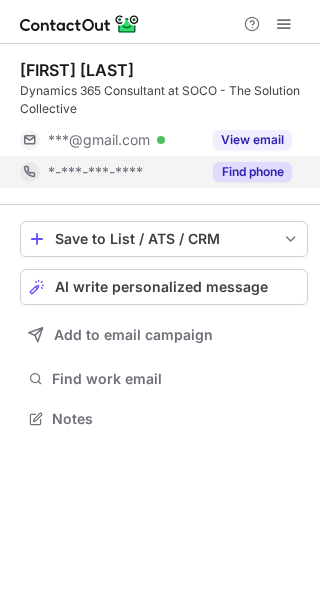 click on "Find phone" at bounding box center [252, 172] 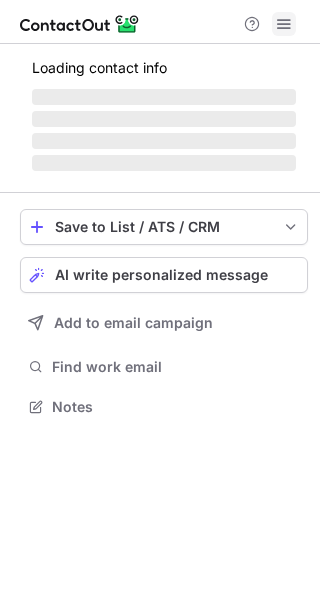 scroll, scrollTop: 0, scrollLeft: 0, axis: both 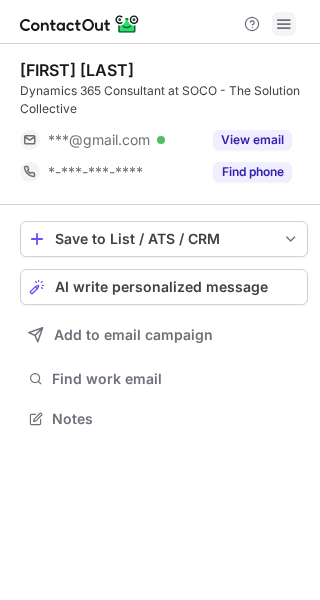 click at bounding box center (284, 24) 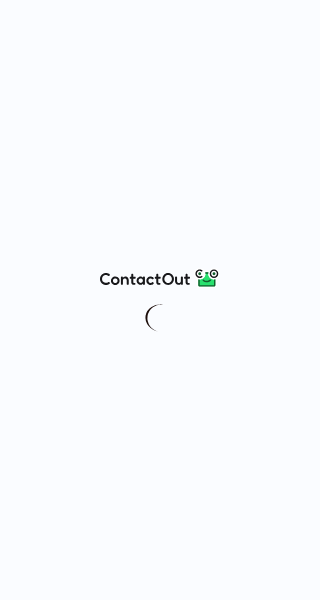 scroll, scrollTop: 0, scrollLeft: 0, axis: both 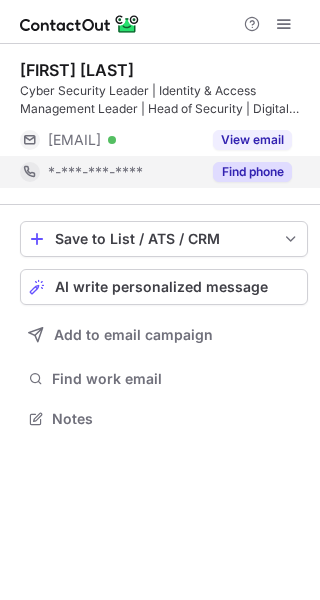 click on "Find phone" at bounding box center [252, 172] 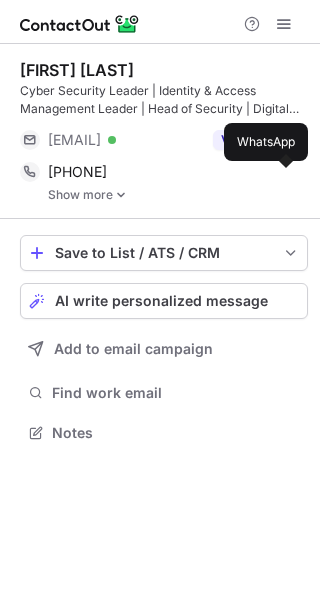 scroll, scrollTop: 10, scrollLeft: 10, axis: both 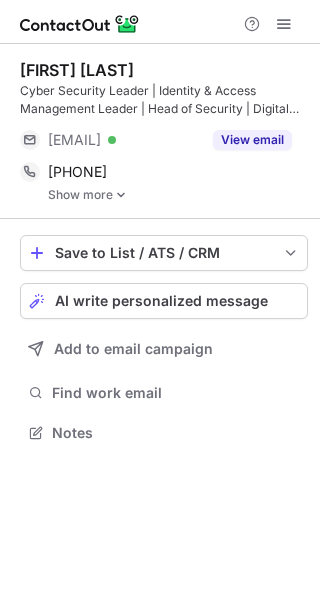 click on "Show more" at bounding box center (178, 195) 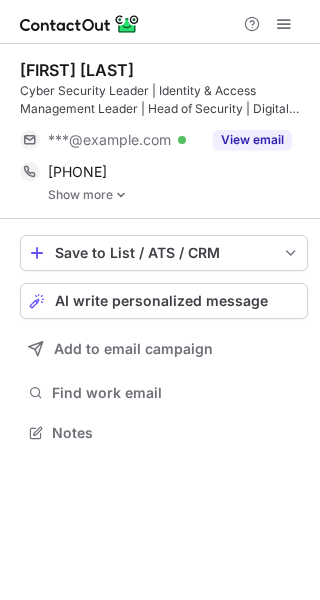 scroll, scrollTop: 0, scrollLeft: 0, axis: both 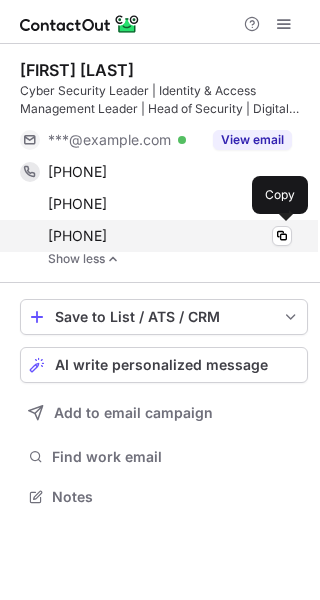drag, startPoint x: 47, startPoint y: 164, endPoint x: 224, endPoint y: 237, distance: 191.46278 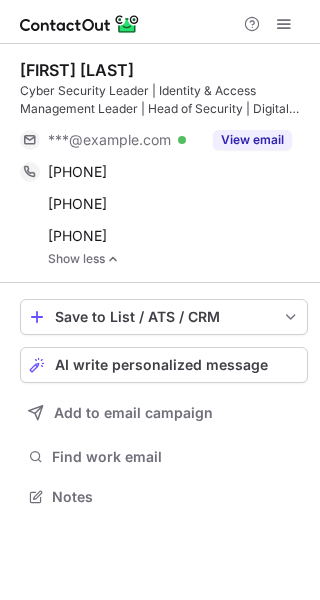 copy on "+61400511532 Copy WhatsApp +61398388491 Copy +61290055000" 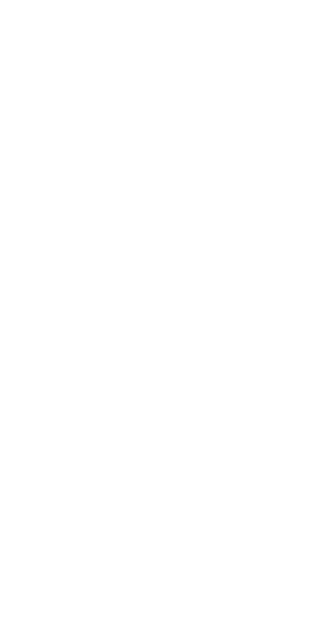 scroll, scrollTop: 0, scrollLeft: 0, axis: both 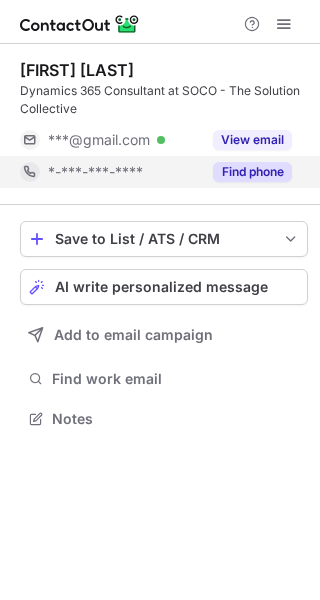 click on "Find phone" at bounding box center [252, 172] 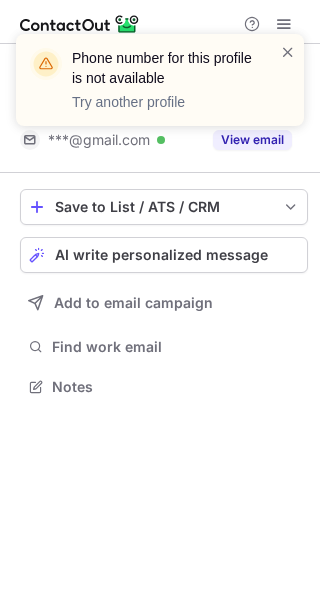 scroll, scrollTop: 372, scrollLeft: 320, axis: both 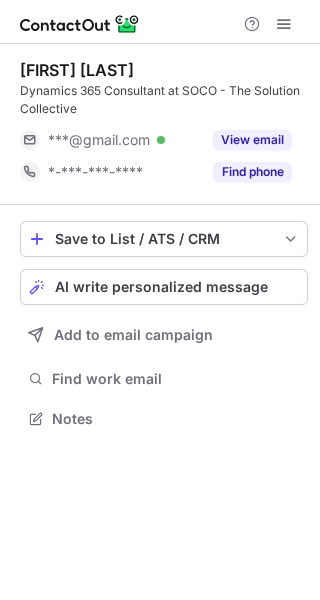 drag, startPoint x: 249, startPoint y: 175, endPoint x: 319, endPoint y: 202, distance: 75.026665 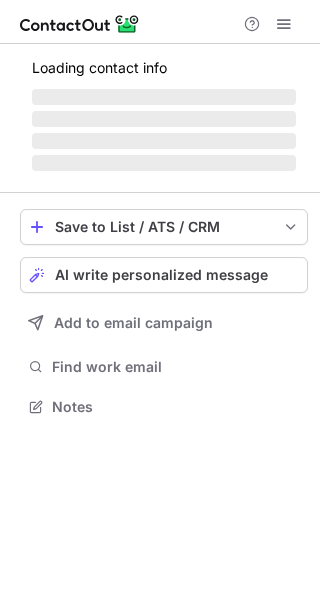 scroll, scrollTop: 0, scrollLeft: 0, axis: both 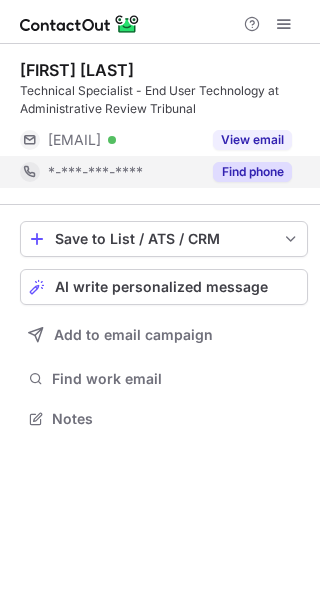 click on "Find phone" at bounding box center (252, 172) 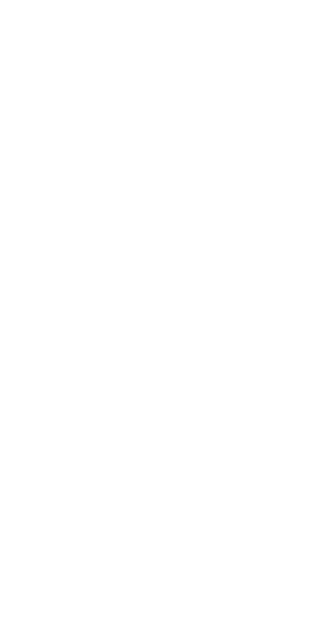 scroll, scrollTop: 0, scrollLeft: 0, axis: both 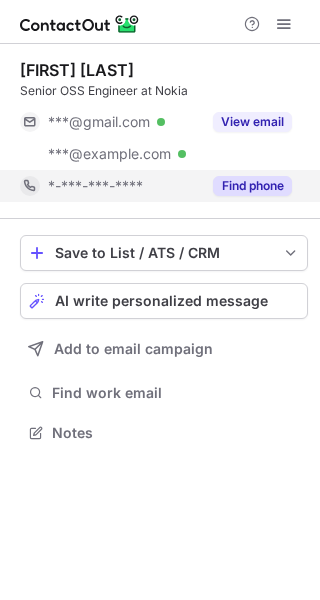click on "Find phone" at bounding box center [252, 186] 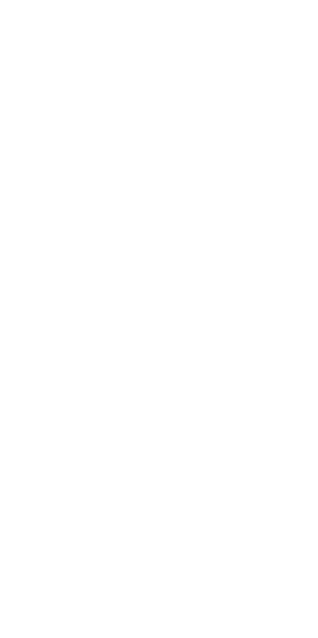 scroll, scrollTop: 0, scrollLeft: 0, axis: both 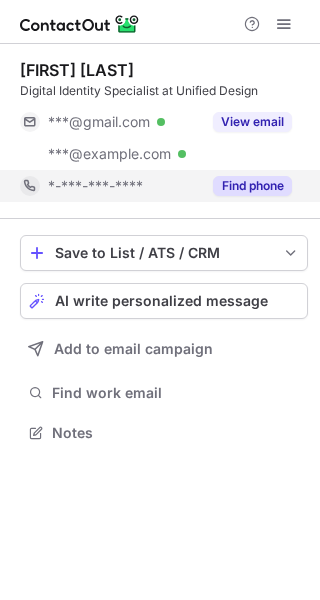 click on "Find phone" at bounding box center (252, 186) 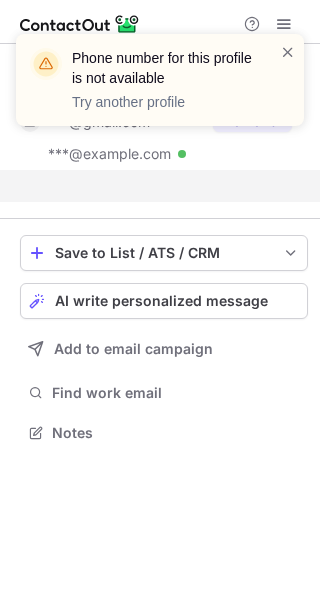 scroll, scrollTop: 386, scrollLeft: 320, axis: both 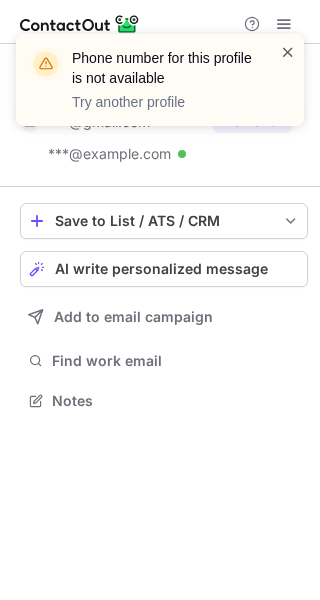click at bounding box center [288, 52] 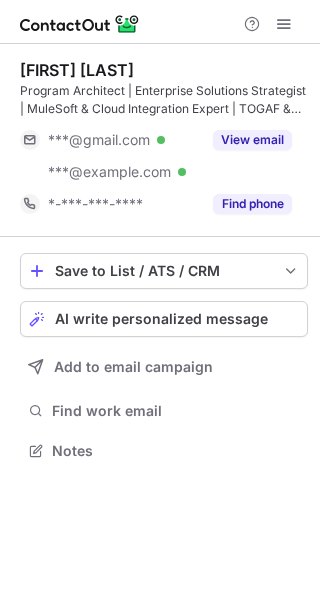 scroll, scrollTop: 0, scrollLeft: 0, axis: both 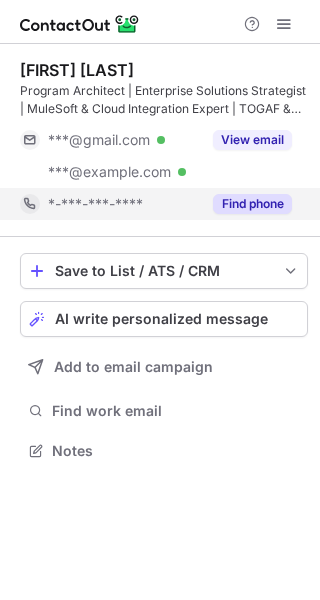 click on "Find phone" at bounding box center (252, 204) 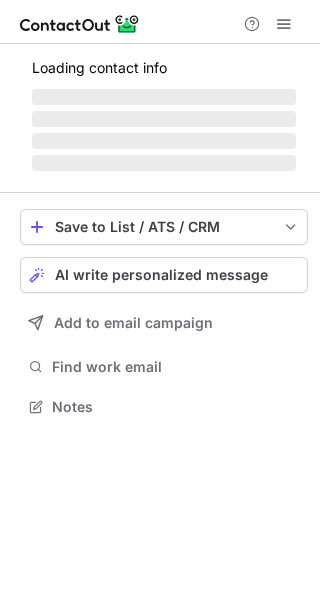 scroll, scrollTop: 0, scrollLeft: 0, axis: both 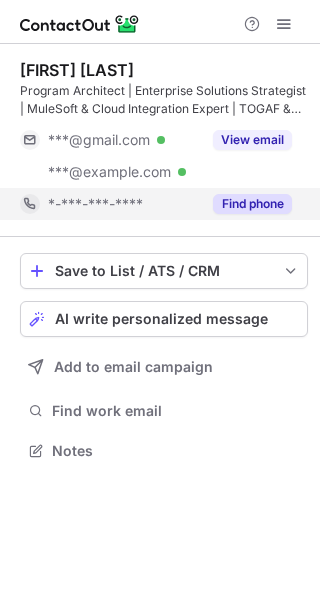 click on "Find phone" at bounding box center [252, 204] 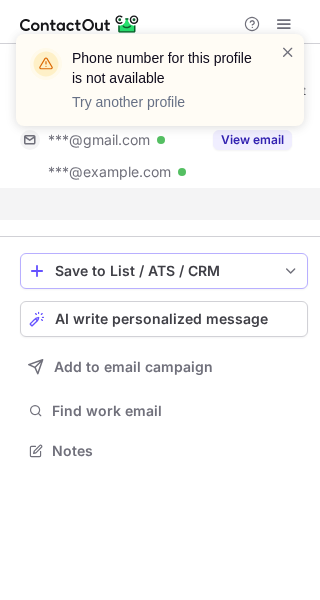 scroll, scrollTop: 404, scrollLeft: 320, axis: both 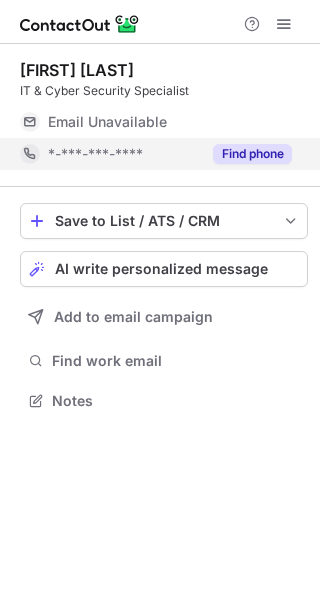 click on "Find phone" at bounding box center [252, 154] 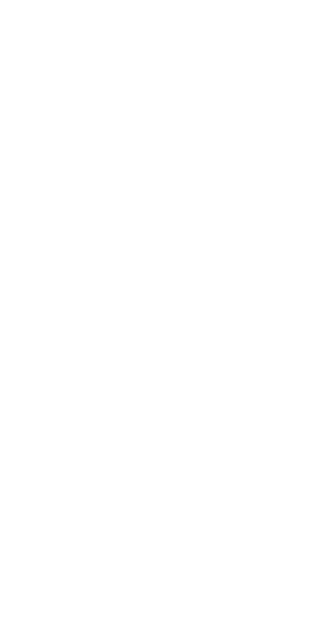 scroll, scrollTop: 0, scrollLeft: 0, axis: both 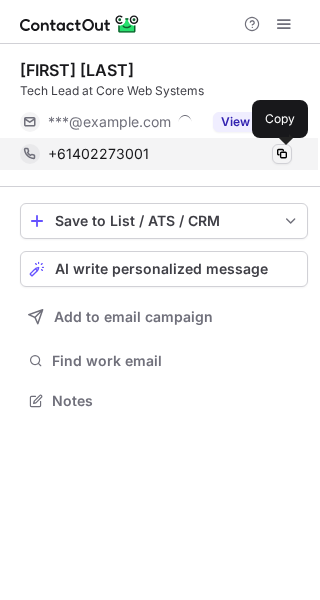 click at bounding box center [282, 154] 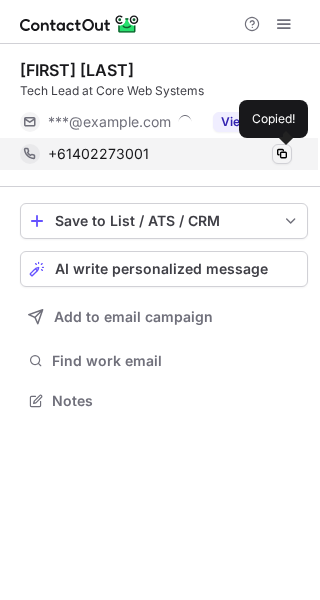 click at bounding box center (282, 154) 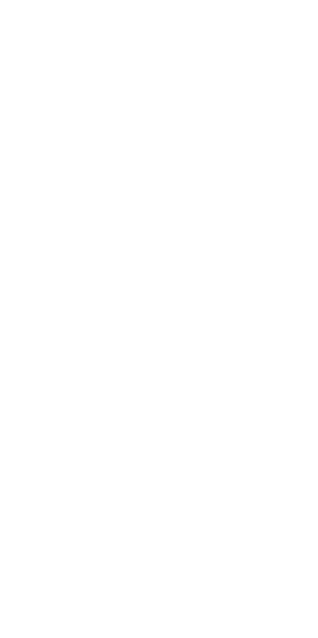 scroll, scrollTop: 0, scrollLeft: 0, axis: both 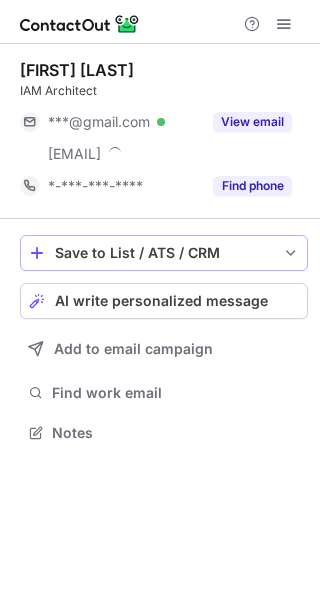 drag, startPoint x: 269, startPoint y: 184, endPoint x: 239, endPoint y: 242, distance: 65.29931 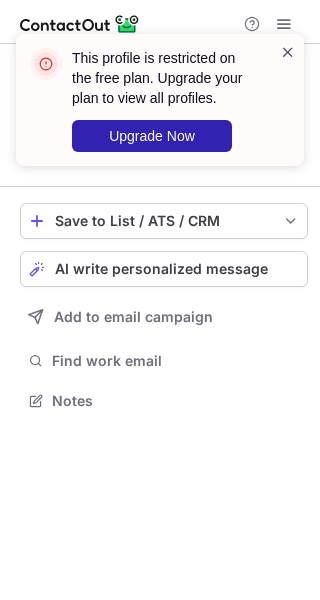 scroll, scrollTop: 386, scrollLeft: 320, axis: both 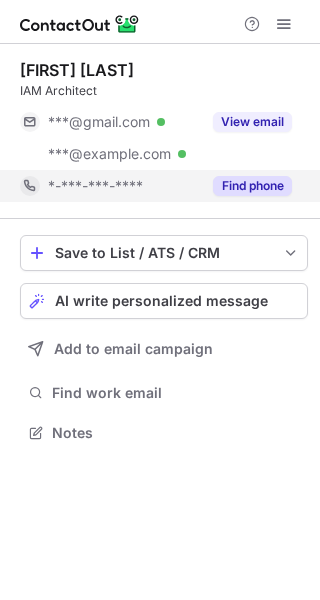 click on "Find phone" at bounding box center [252, 186] 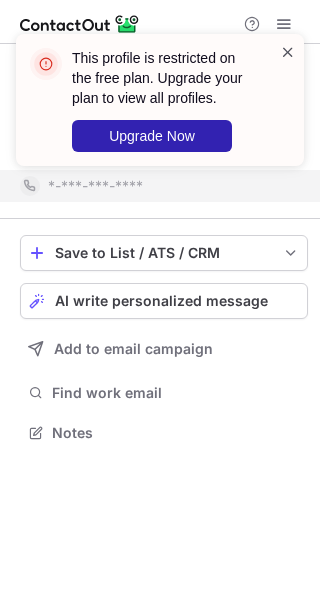 click on "This profile is restricted on the free plan. Upgrade your plan to view all profiles. Upgrade Now" at bounding box center [160, 100] 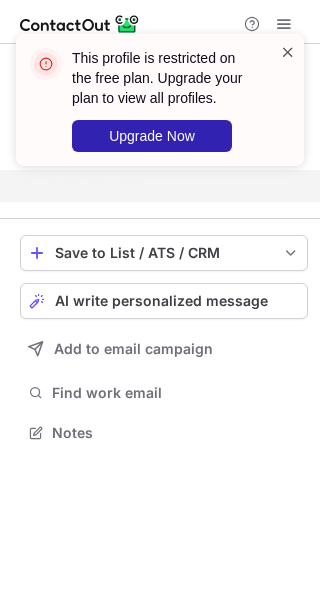 scroll, scrollTop: 386, scrollLeft: 320, axis: both 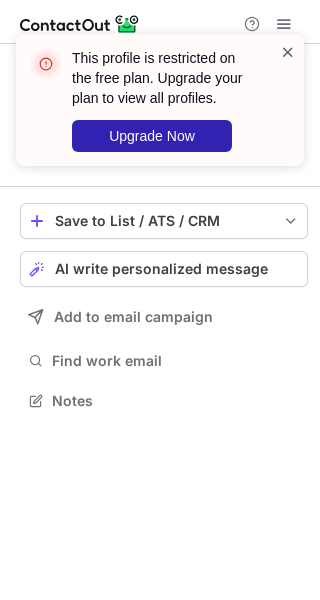click at bounding box center (288, 52) 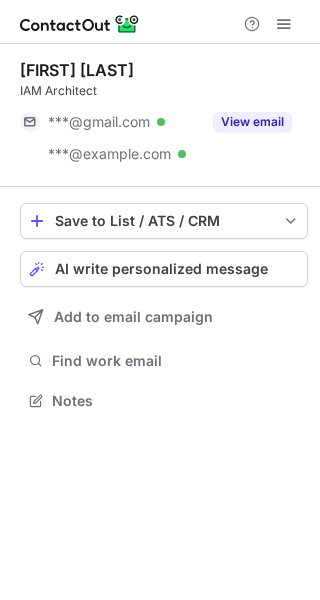 click on "This profile is restricted on the free plan. Upgrade your plan to view all profiles. Upgrade Now" at bounding box center (160, 108) 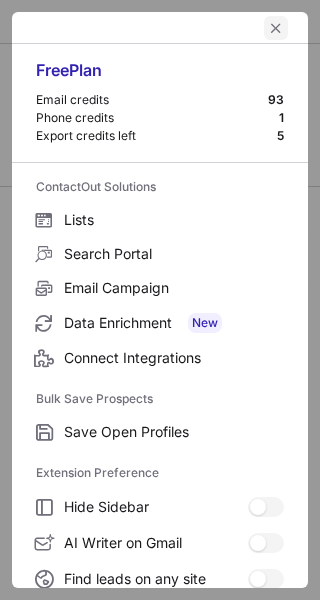click at bounding box center (276, 28) 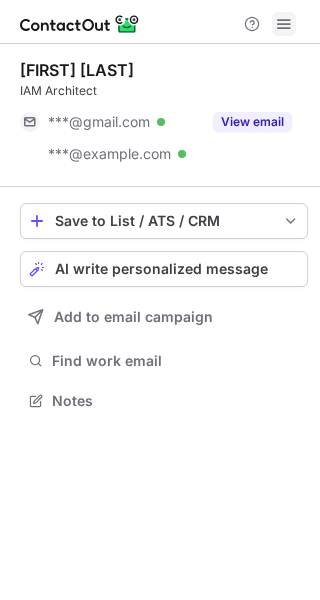 click at bounding box center [284, 24] 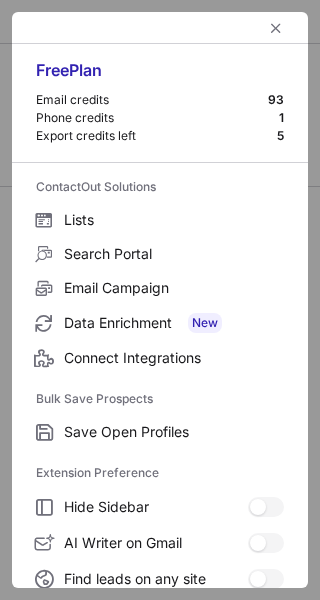 scroll, scrollTop: 232, scrollLeft: 0, axis: vertical 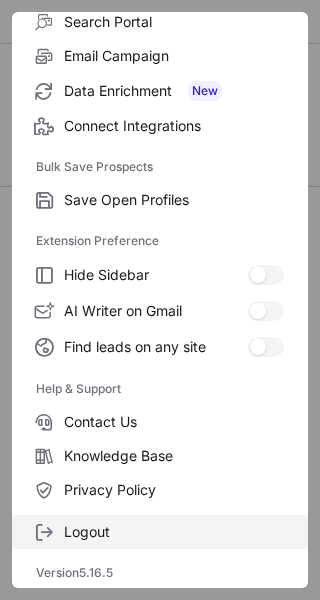 click on "Logout" at bounding box center (174, 200) 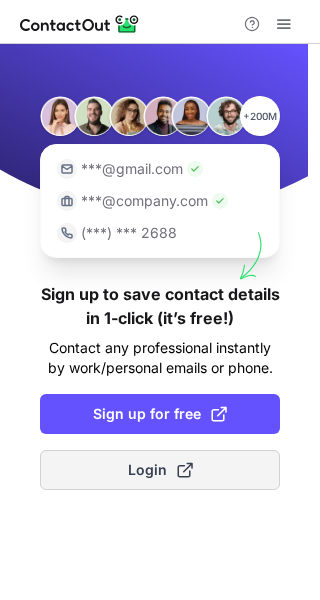 click on "Login" at bounding box center [160, 470] 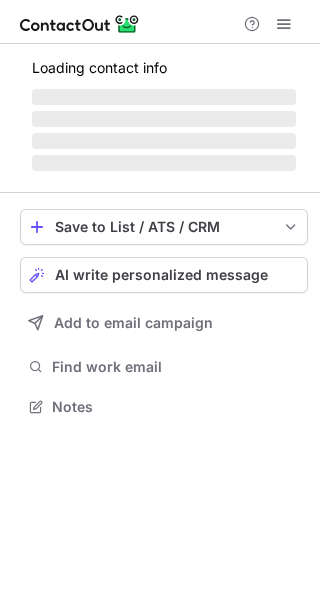 scroll, scrollTop: 0, scrollLeft: 0, axis: both 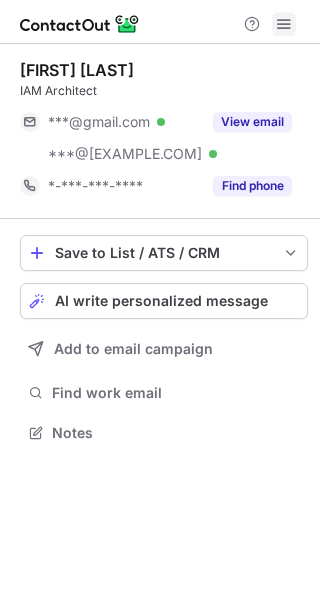 click at bounding box center (284, 24) 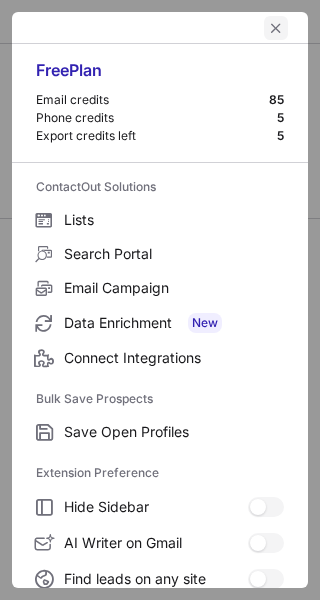 click at bounding box center (276, 28) 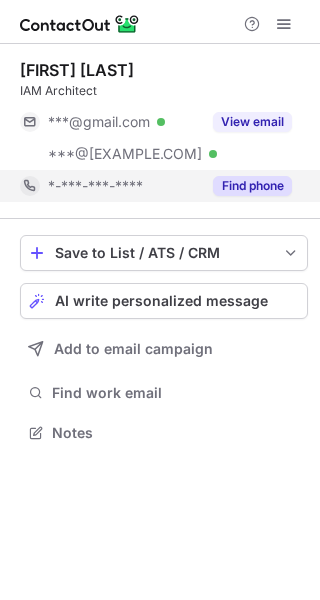 click on "Find phone" at bounding box center [246, 186] 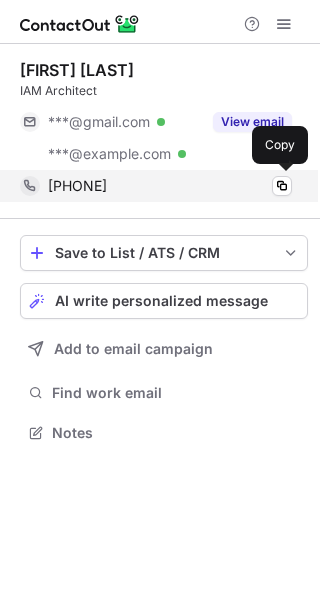 scroll, scrollTop: 0, scrollLeft: 0, axis: both 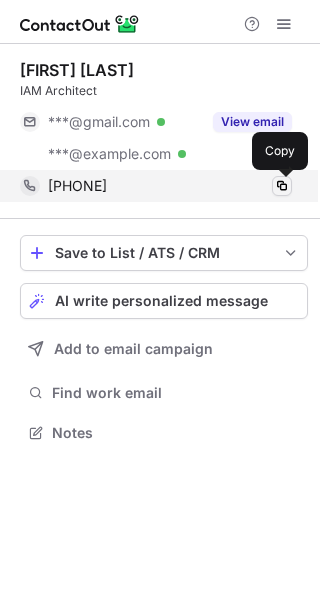 click at bounding box center [282, 186] 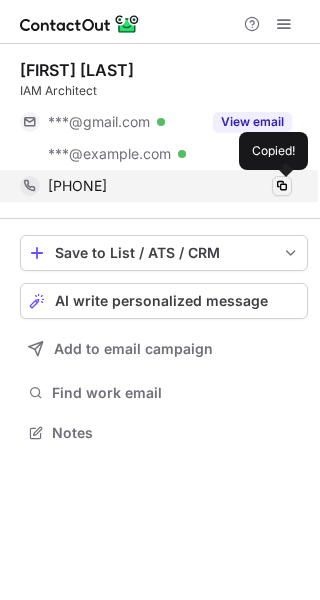 click at bounding box center [282, 186] 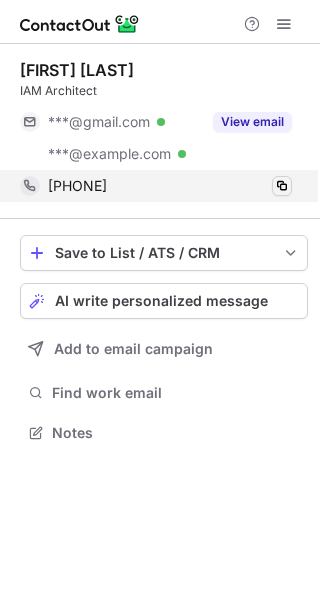 click at bounding box center [282, 186] 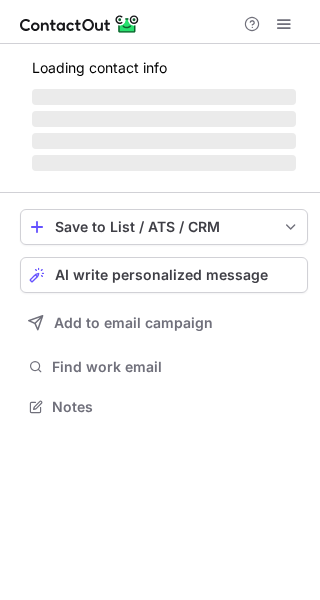 scroll, scrollTop: 0, scrollLeft: 0, axis: both 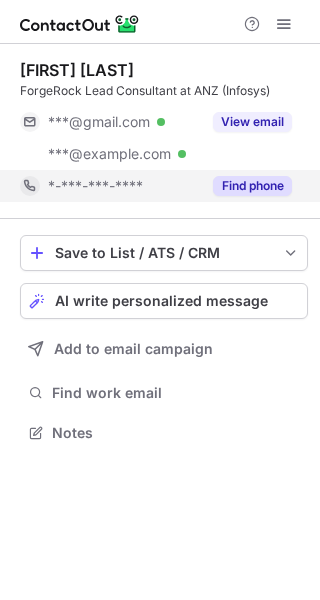 click on "Find phone" at bounding box center (252, 186) 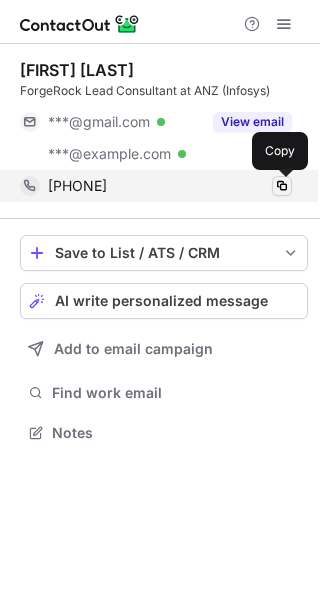 click at bounding box center (282, 186) 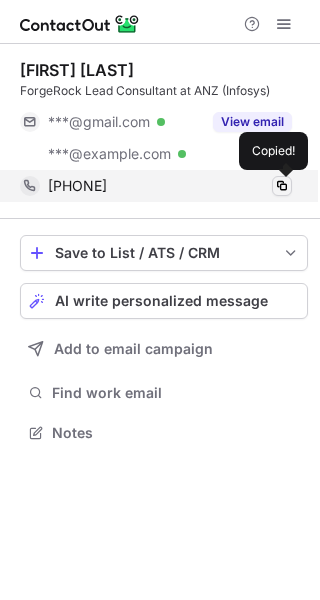 click at bounding box center (282, 186) 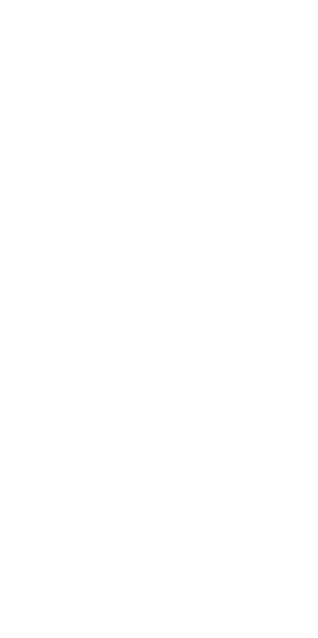 scroll, scrollTop: 0, scrollLeft: 0, axis: both 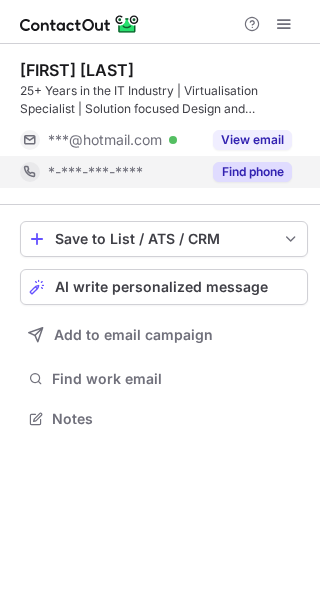 click on "Find phone" at bounding box center (252, 172) 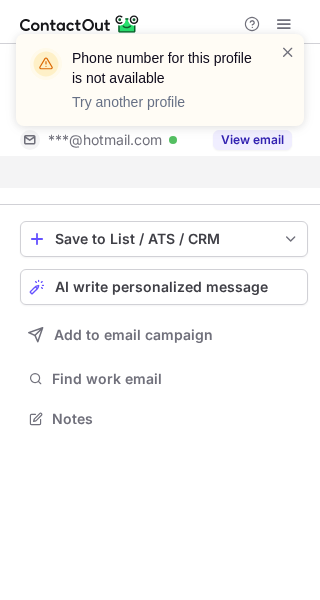 scroll, scrollTop: 372, scrollLeft: 320, axis: both 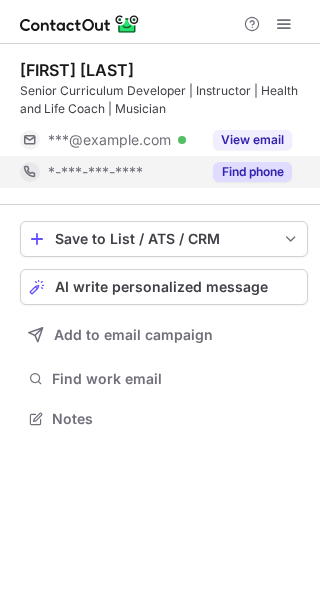 click on "Find phone" at bounding box center (252, 172) 